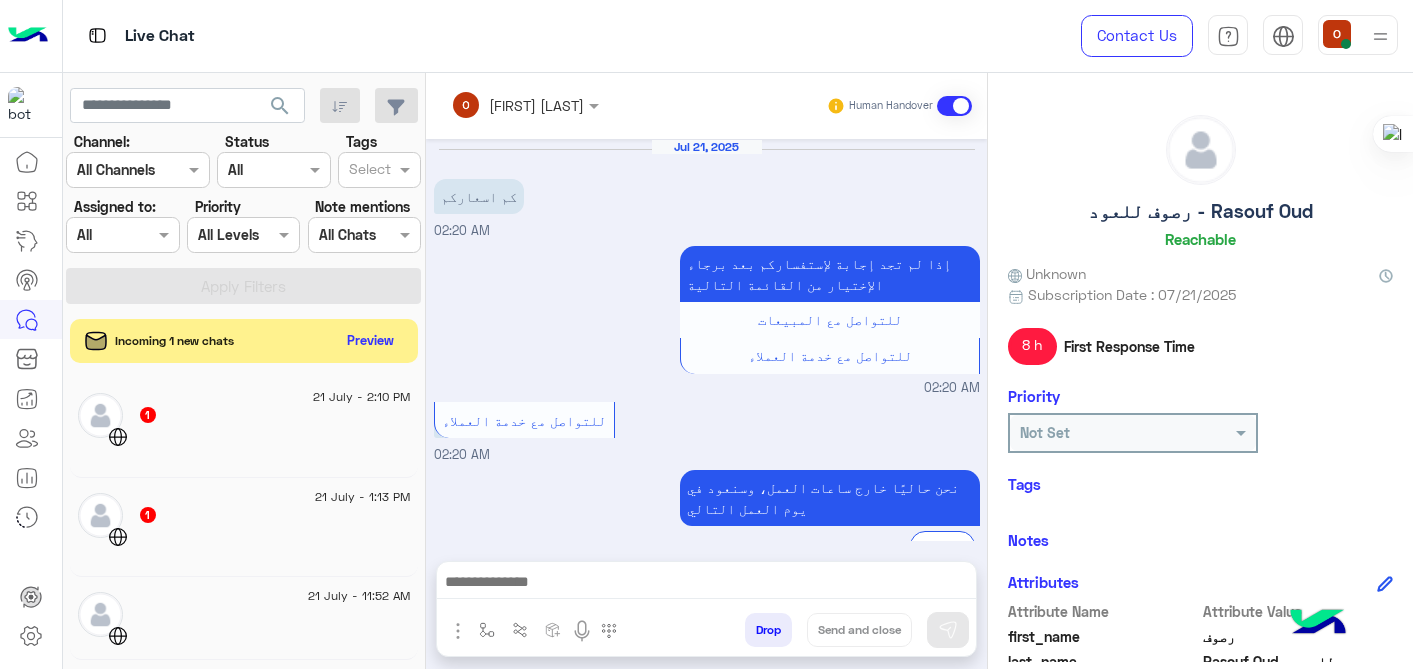click on "Preview" 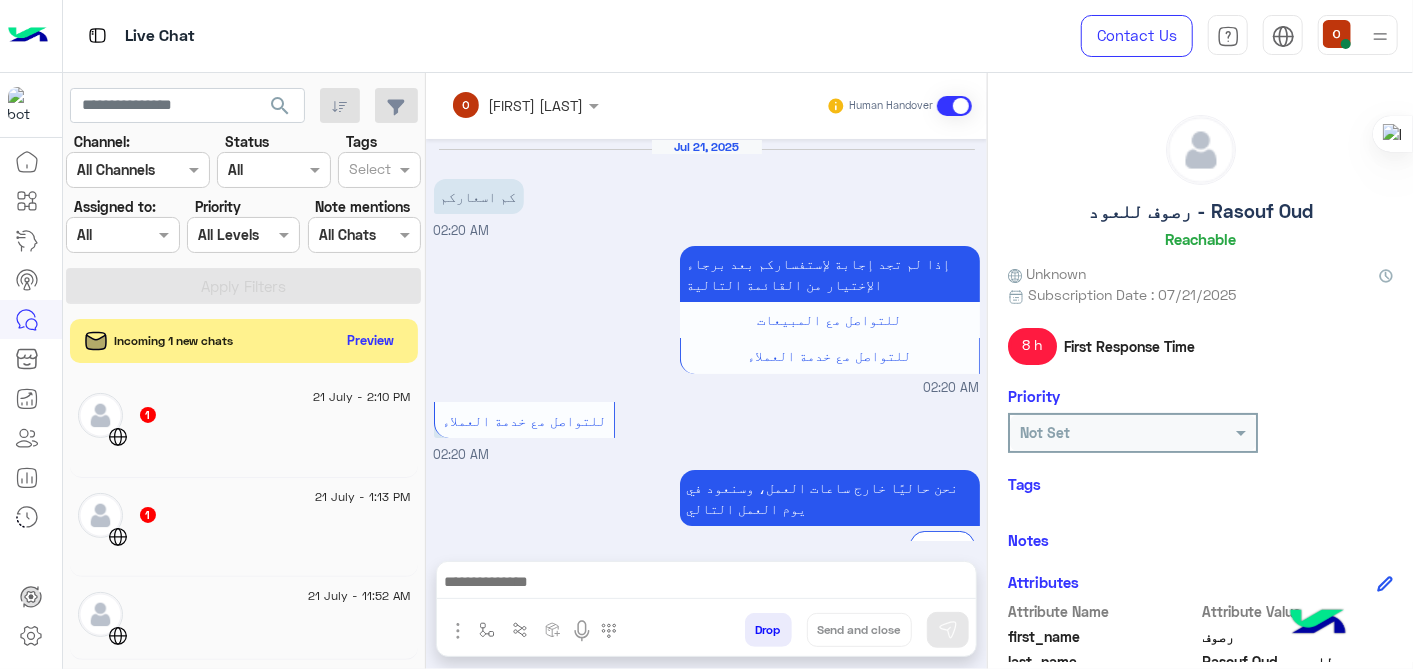scroll, scrollTop: 0, scrollLeft: 0, axis: both 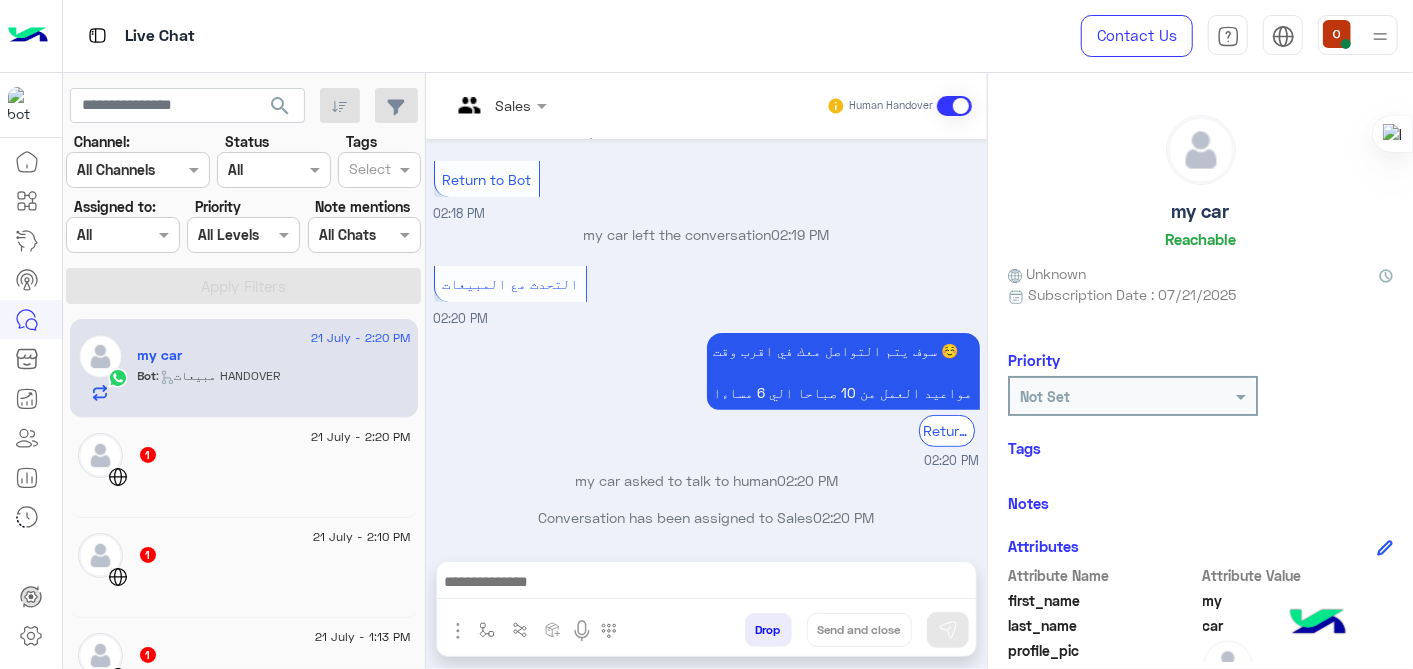 click on "Bot :   مبيعات HANDOVER" 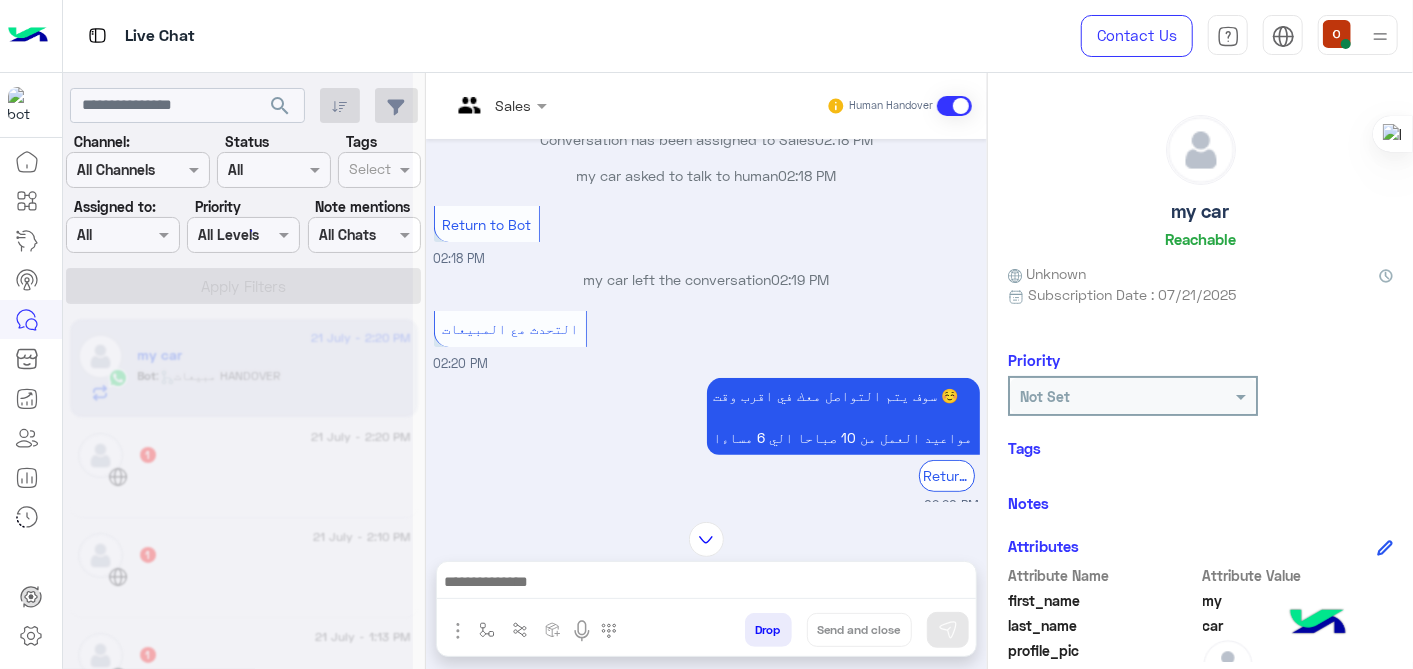 scroll, scrollTop: 0, scrollLeft: 0, axis: both 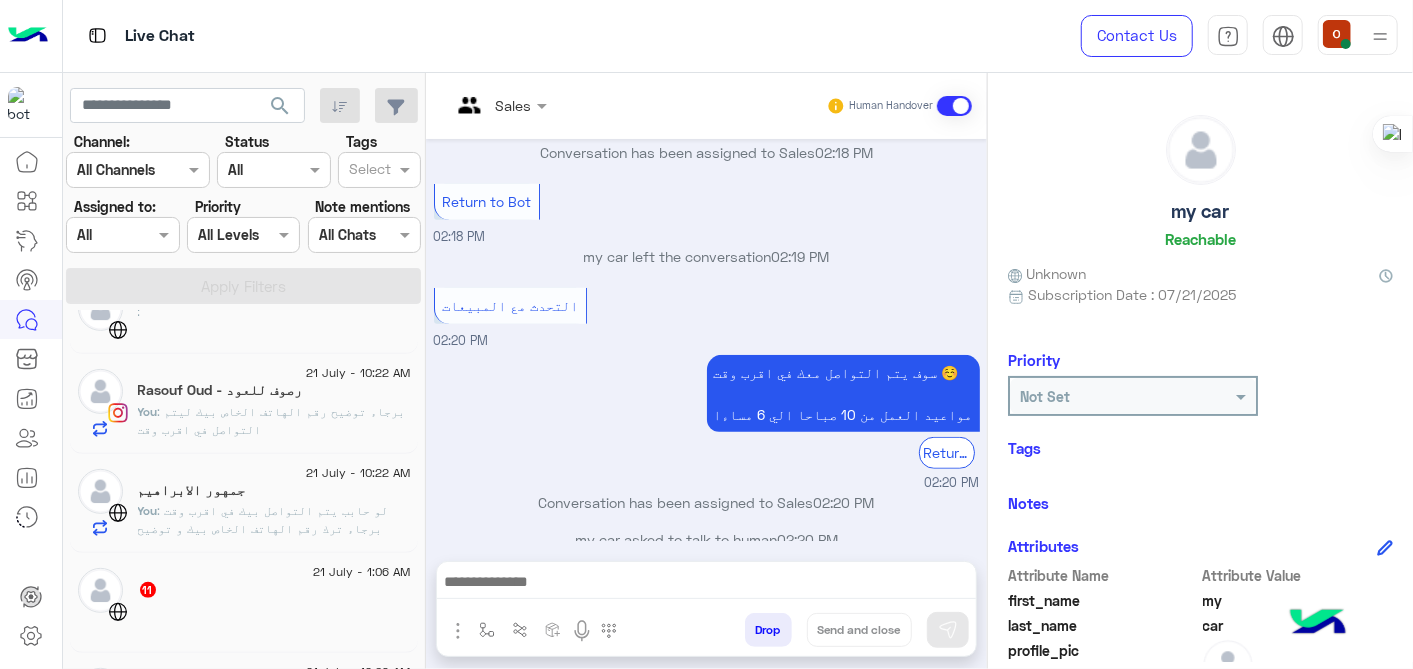click on "You  : برجاء توضيح رقم الهاتف الخاص بيك ليتم التواصل في اقرب وقت" 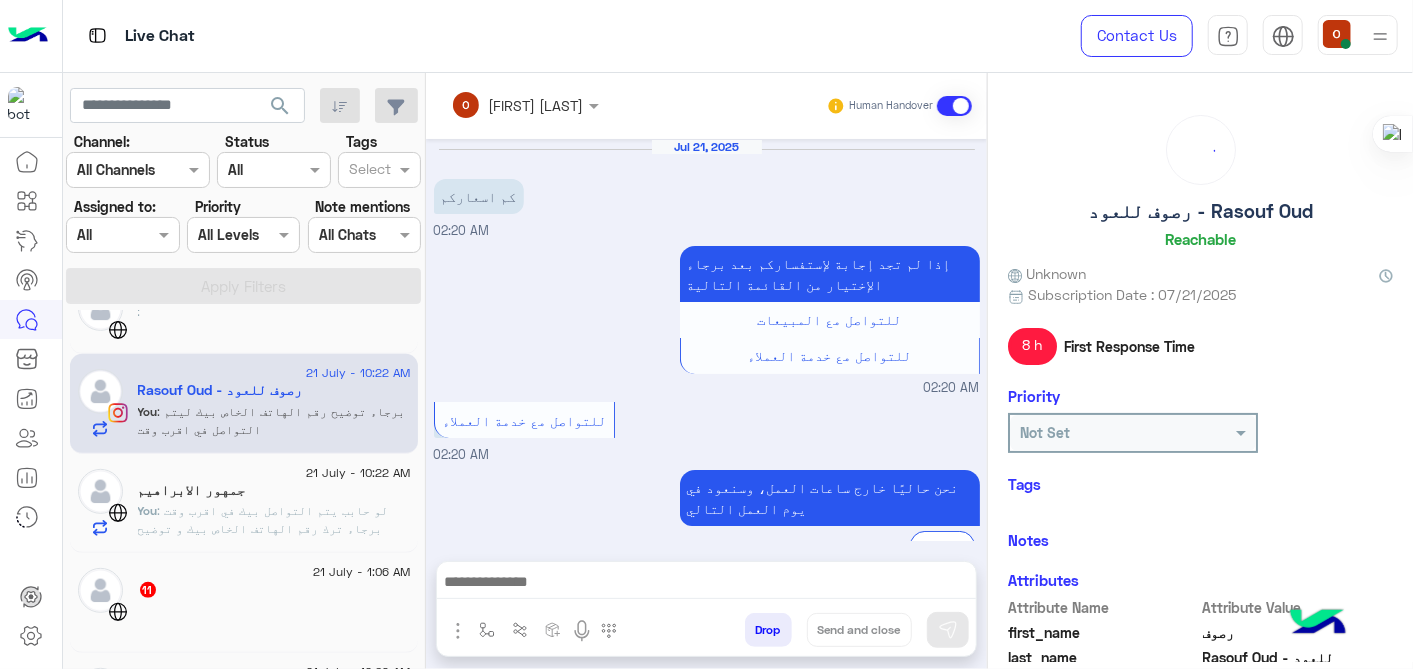 scroll, scrollTop: 556, scrollLeft: 0, axis: vertical 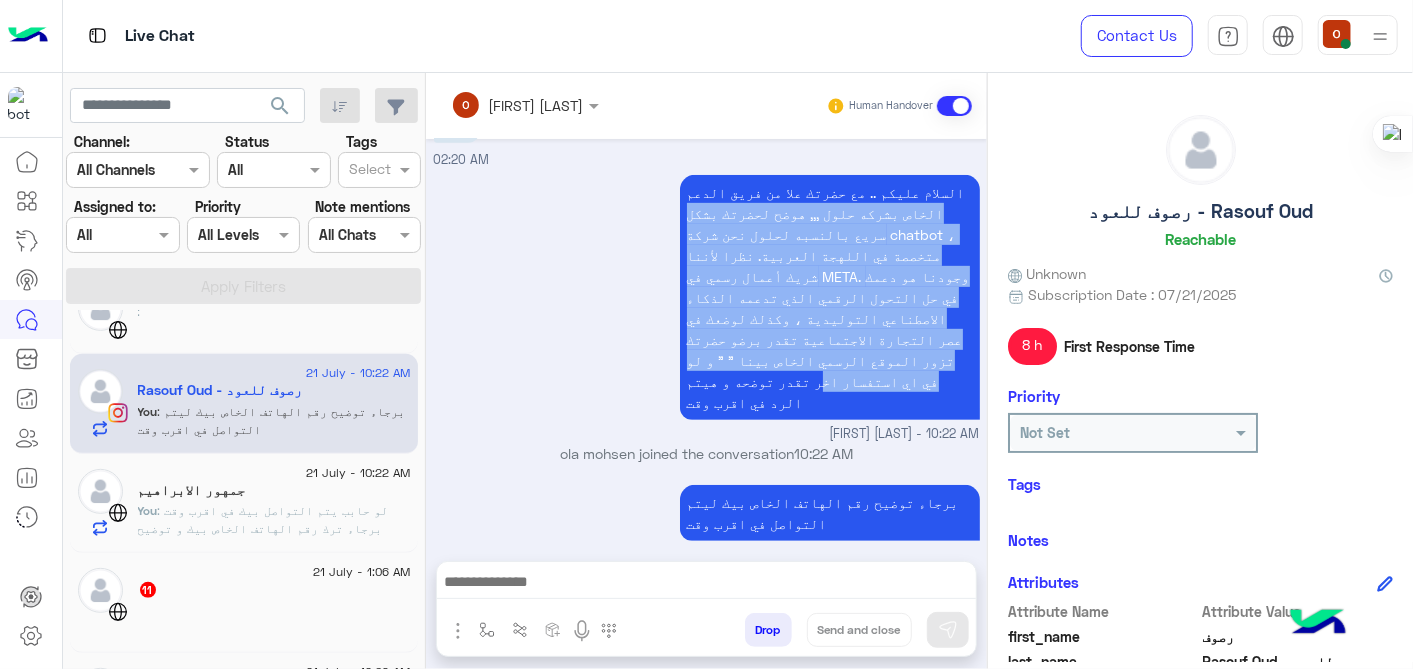 drag, startPoint x: 951, startPoint y: 186, endPoint x: 687, endPoint y: 366, distance: 319.52466 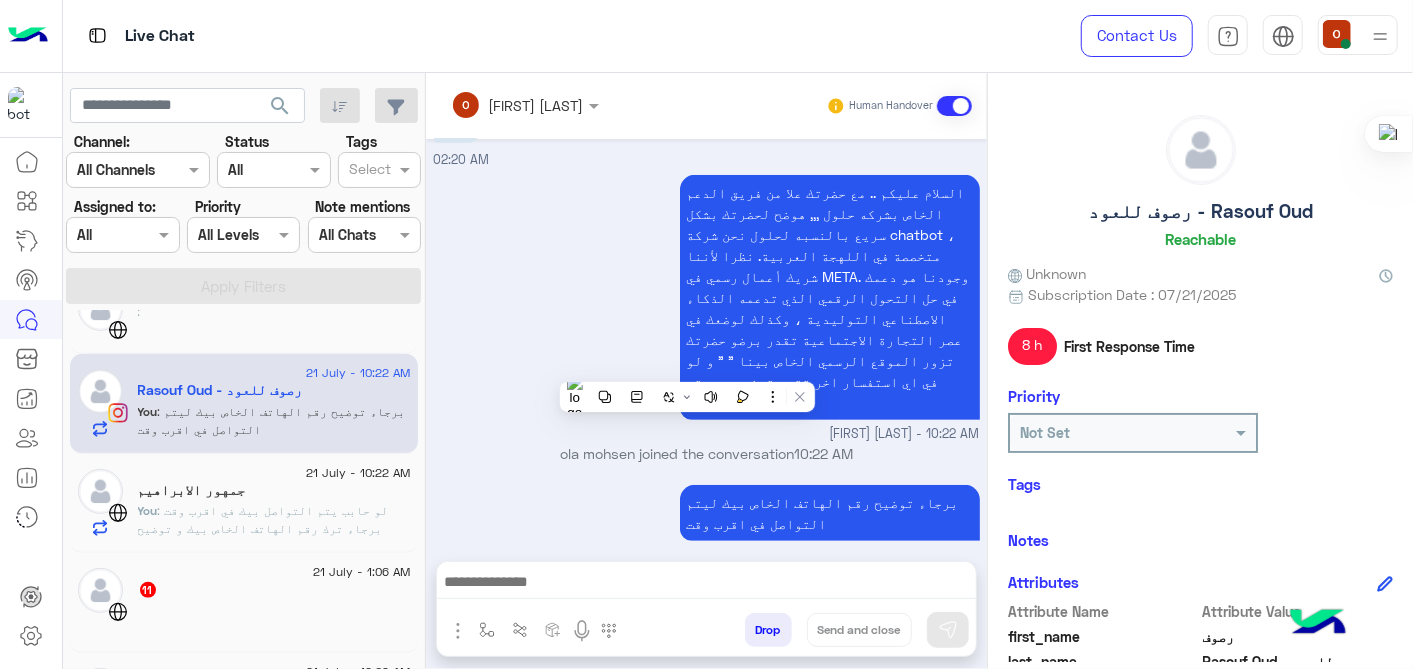 drag, startPoint x: 687, startPoint y: 366, endPoint x: 608, endPoint y: 136, distance: 243.18922 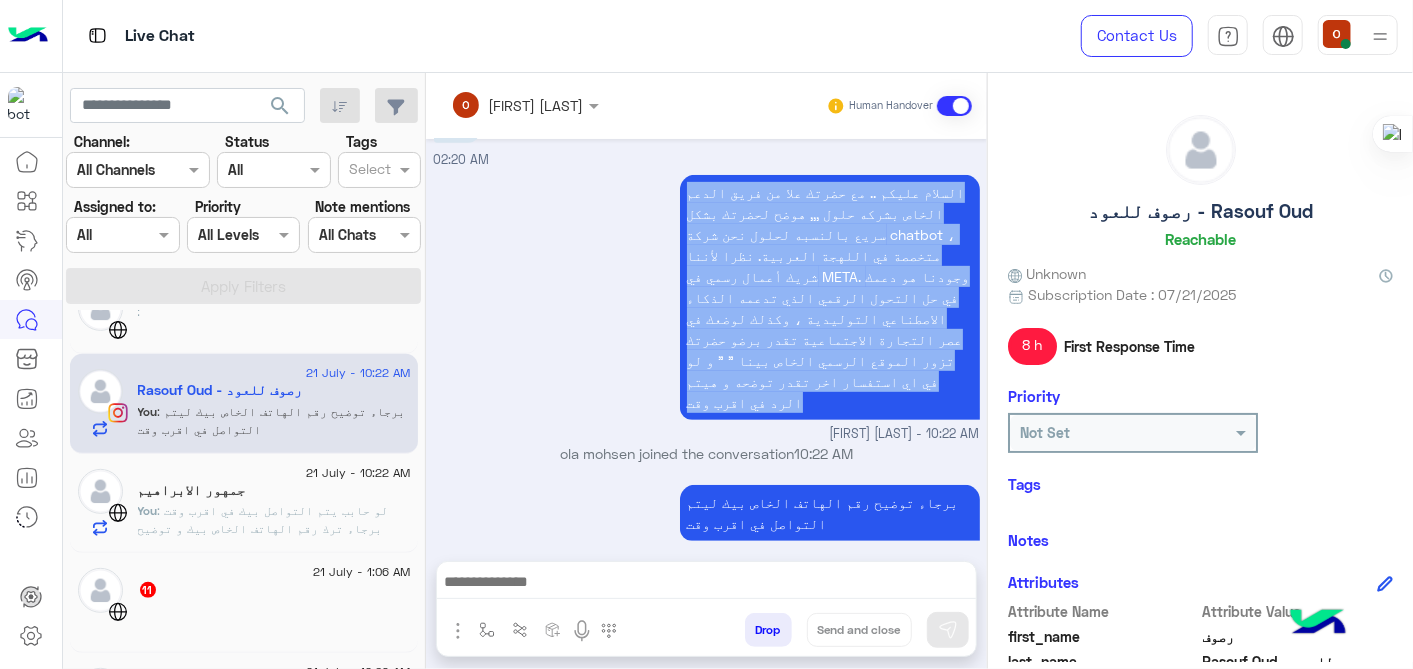 drag, startPoint x: 668, startPoint y: 173, endPoint x: 905, endPoint y: 394, distance: 324.05246 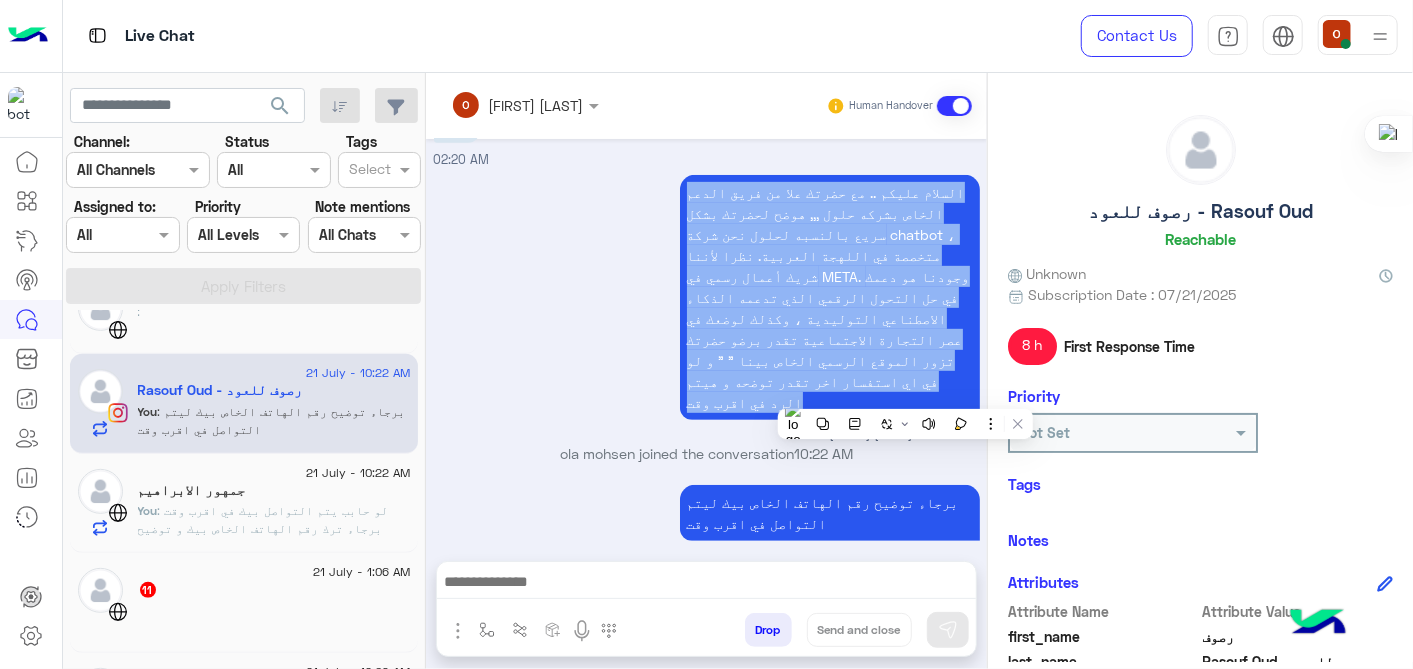 copy on "السلام عليكم .. مع حضرتك علا من فريق الدعم الخاص بشركه حلول ,,, هوضح لحضرتك بشكل سريع بالنسبه لحلول نحن شركة chatbot ، متخصصة في اللهجة العربية. نظرا لأننا شريك أعمال رسمي في META. وجودنا هو دعمك في حل التحول الرقمي الذي تدعمه الذكاء الاصطناعي التوليدية ، وكذلك لوضعك في عصر التجارة الاجتماعية تقدر برضو حضرتك تزور الموقع الرسمي الخاص بينا " " و لو في اي استفسار اخر تقدر توضحه و هيتم الرد في اقرب وقت" 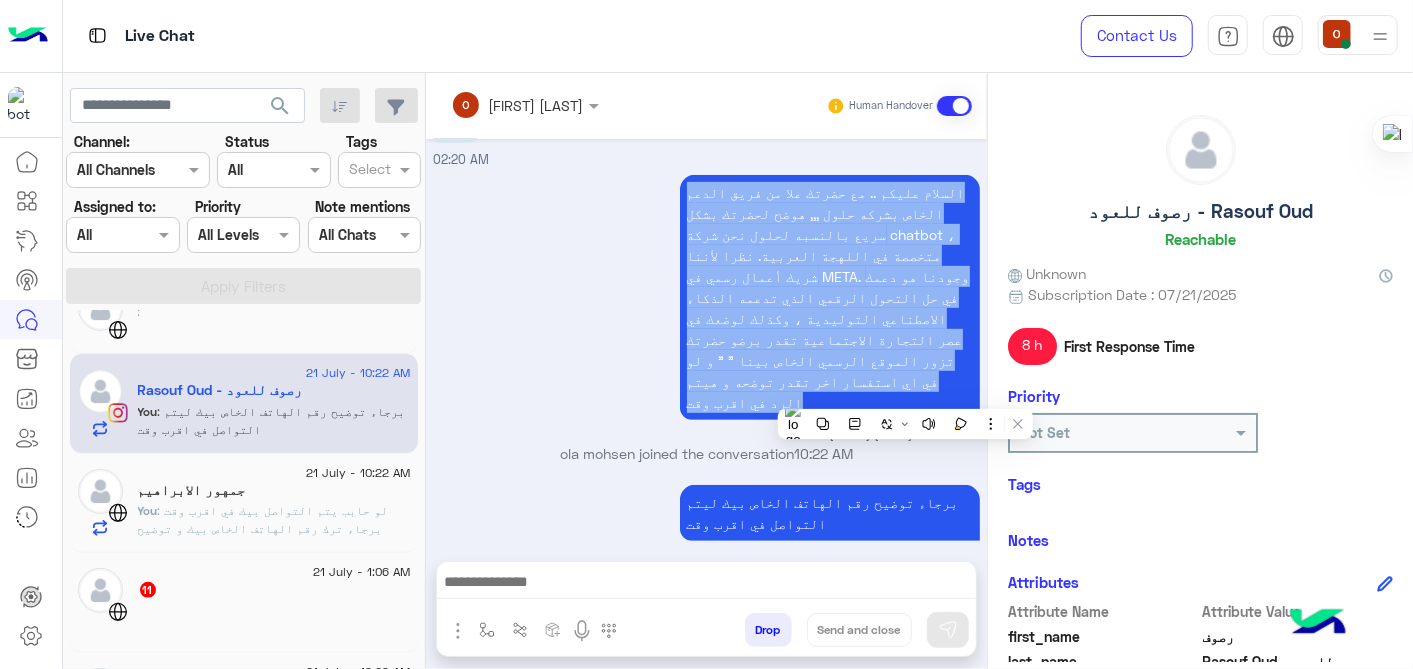 scroll, scrollTop: 0, scrollLeft: 0, axis: both 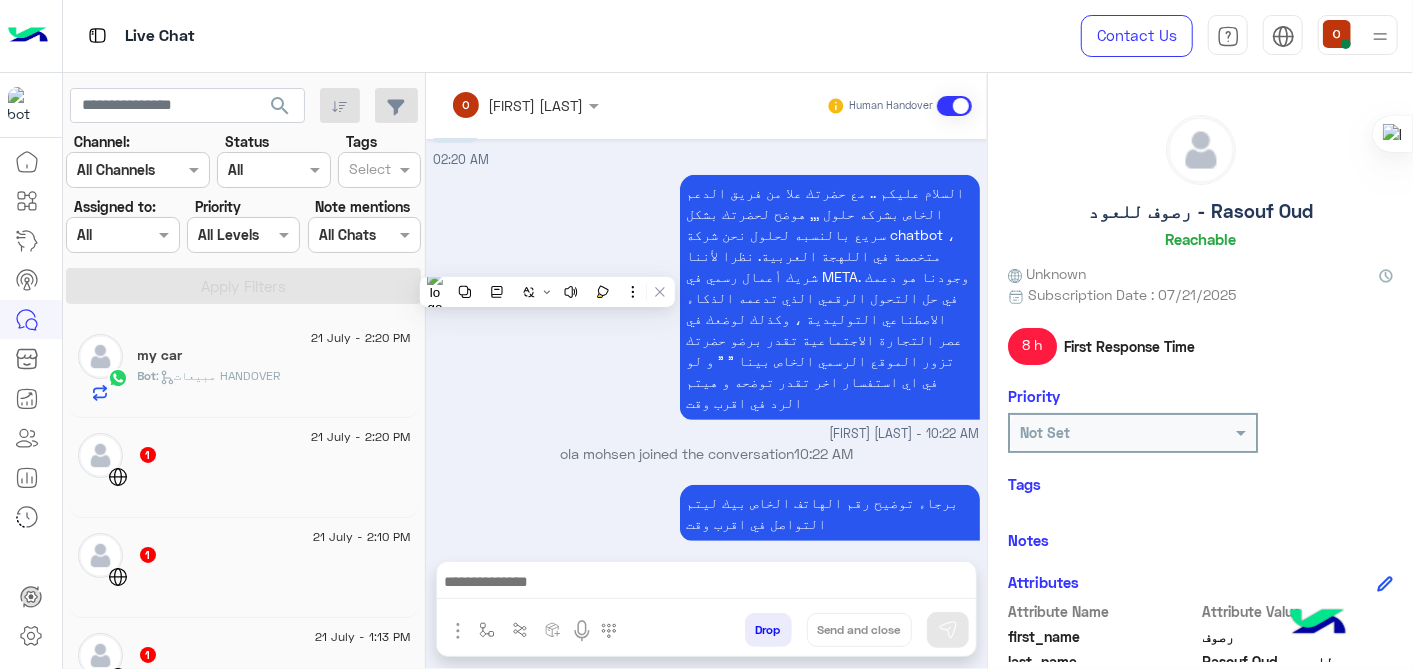 click on "Bot :   مبيعات HANDOVER" 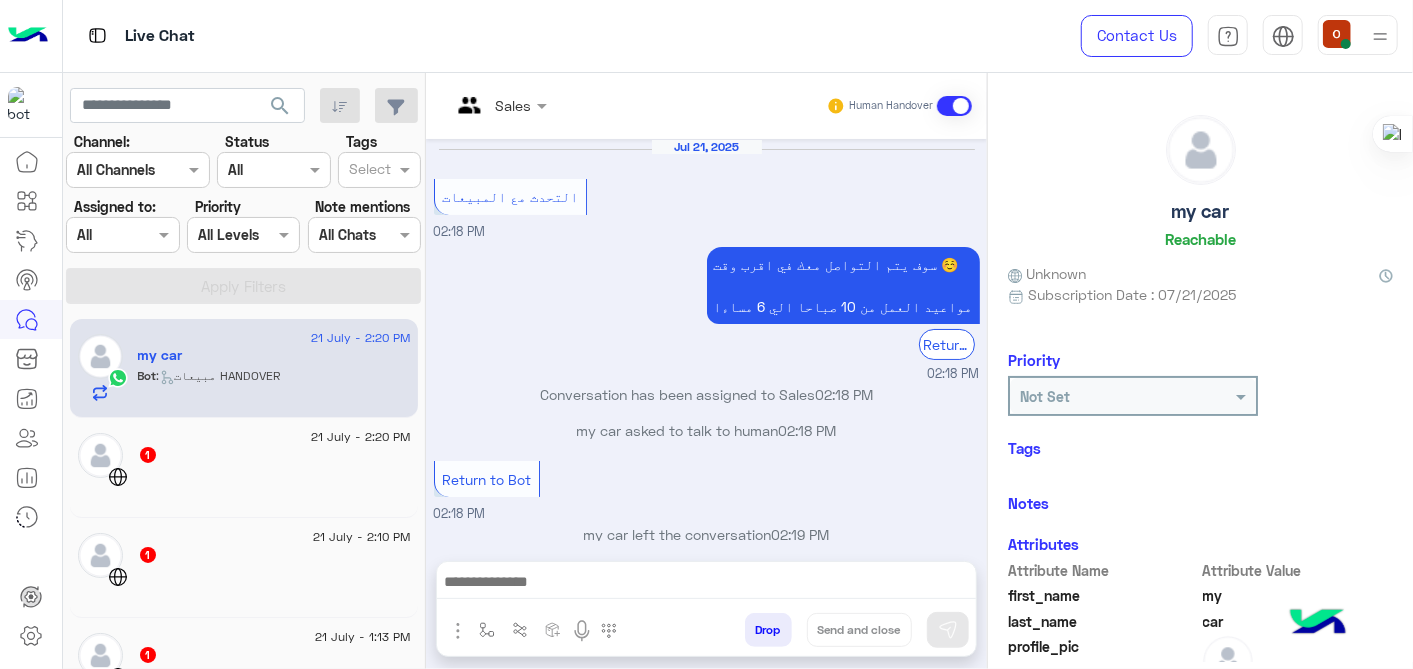 scroll, scrollTop: 300, scrollLeft: 0, axis: vertical 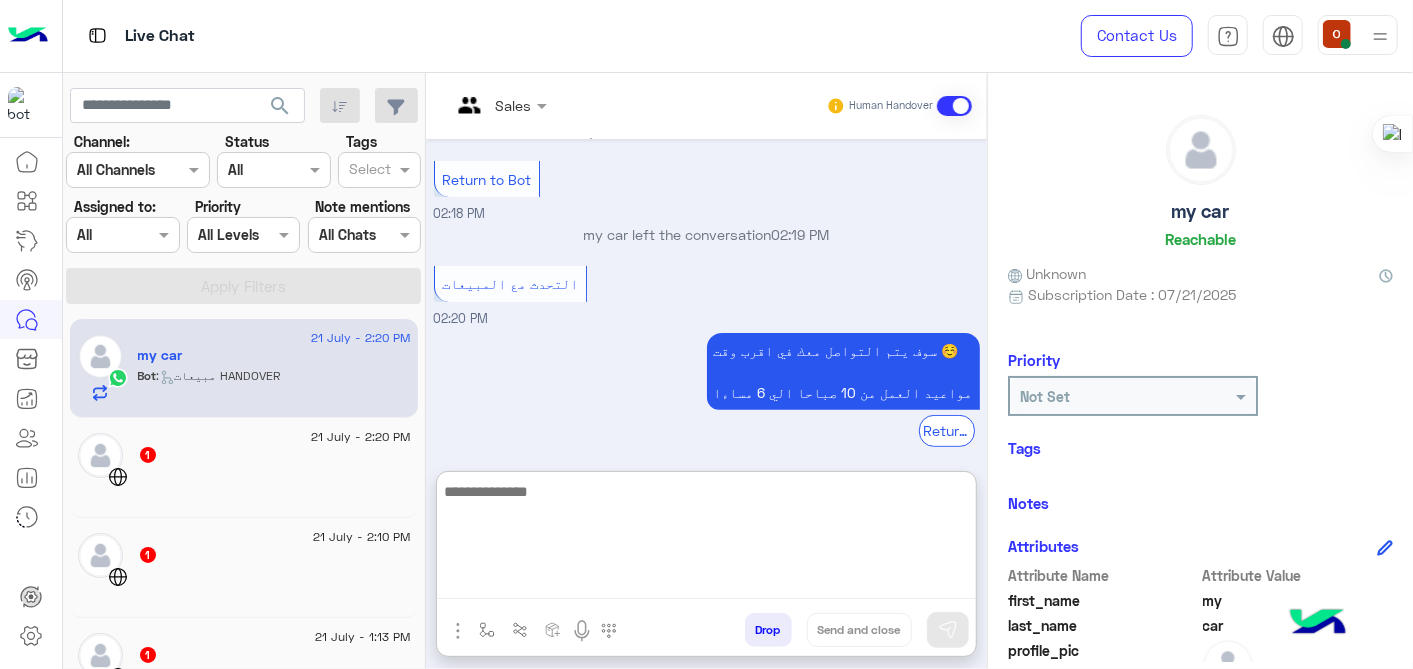 click at bounding box center (706, 539) 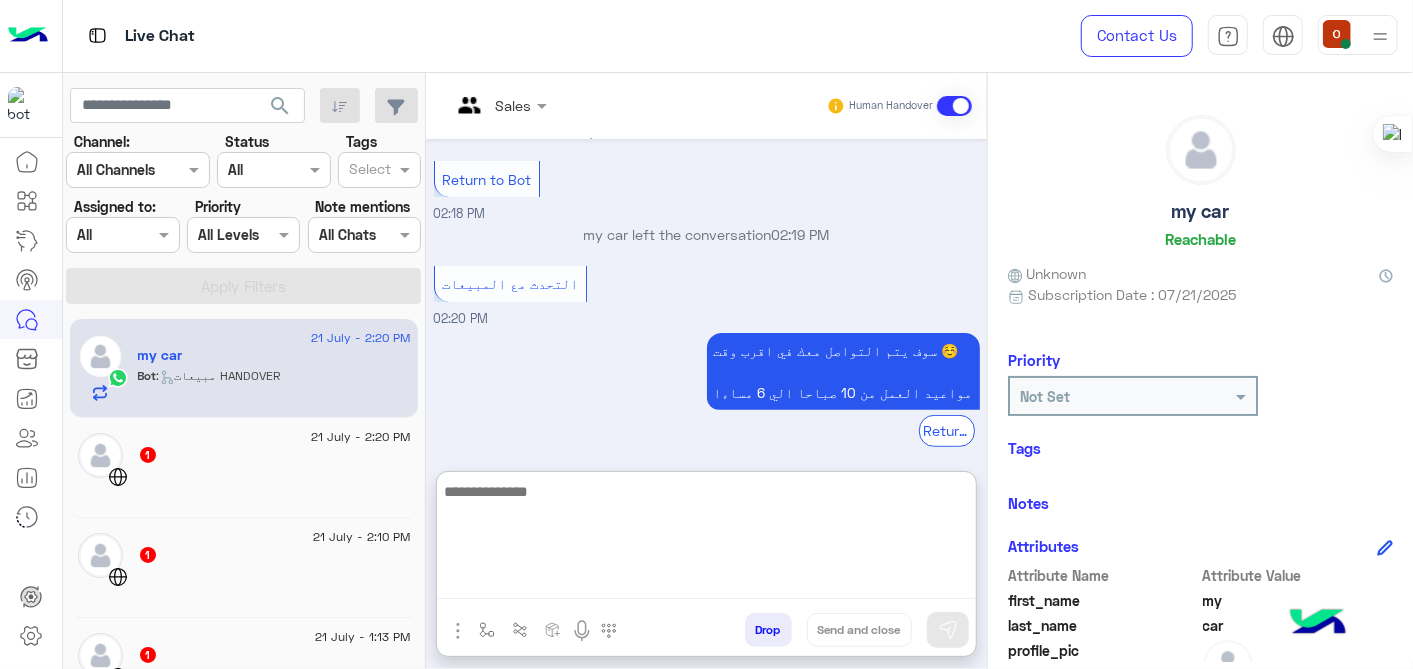 paste on "**********" 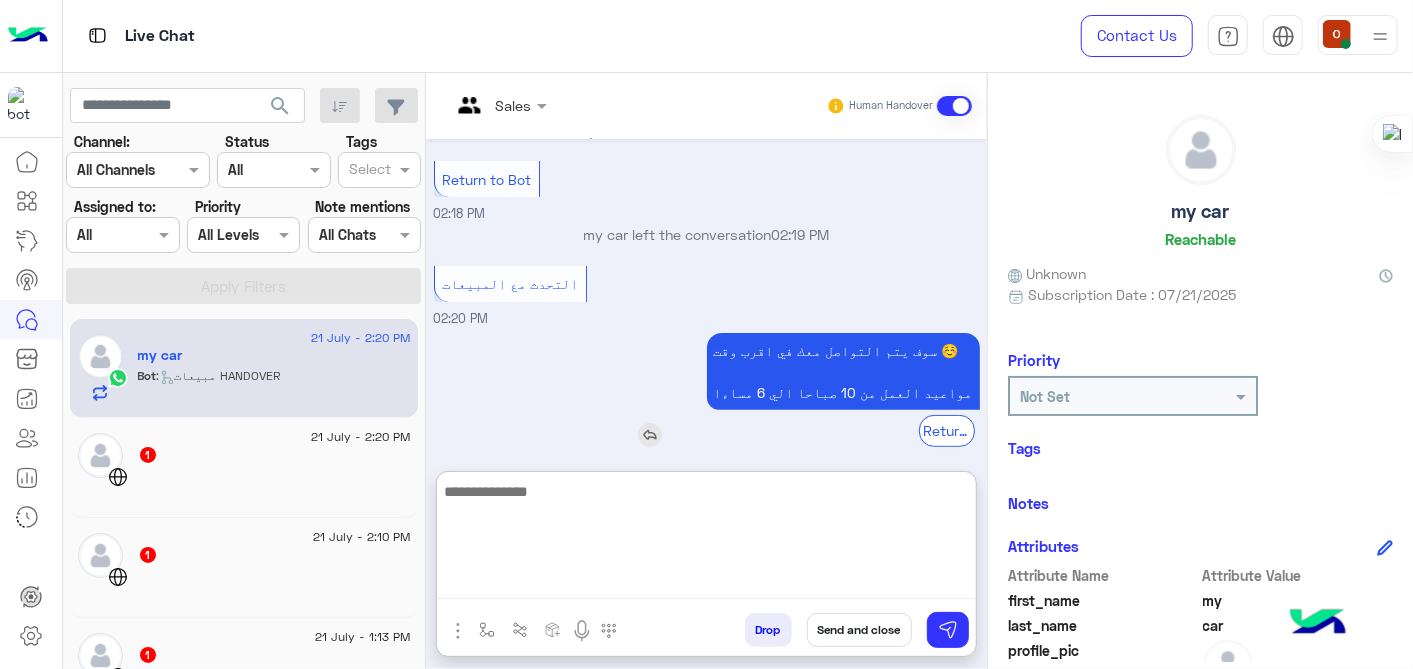 type on "**********" 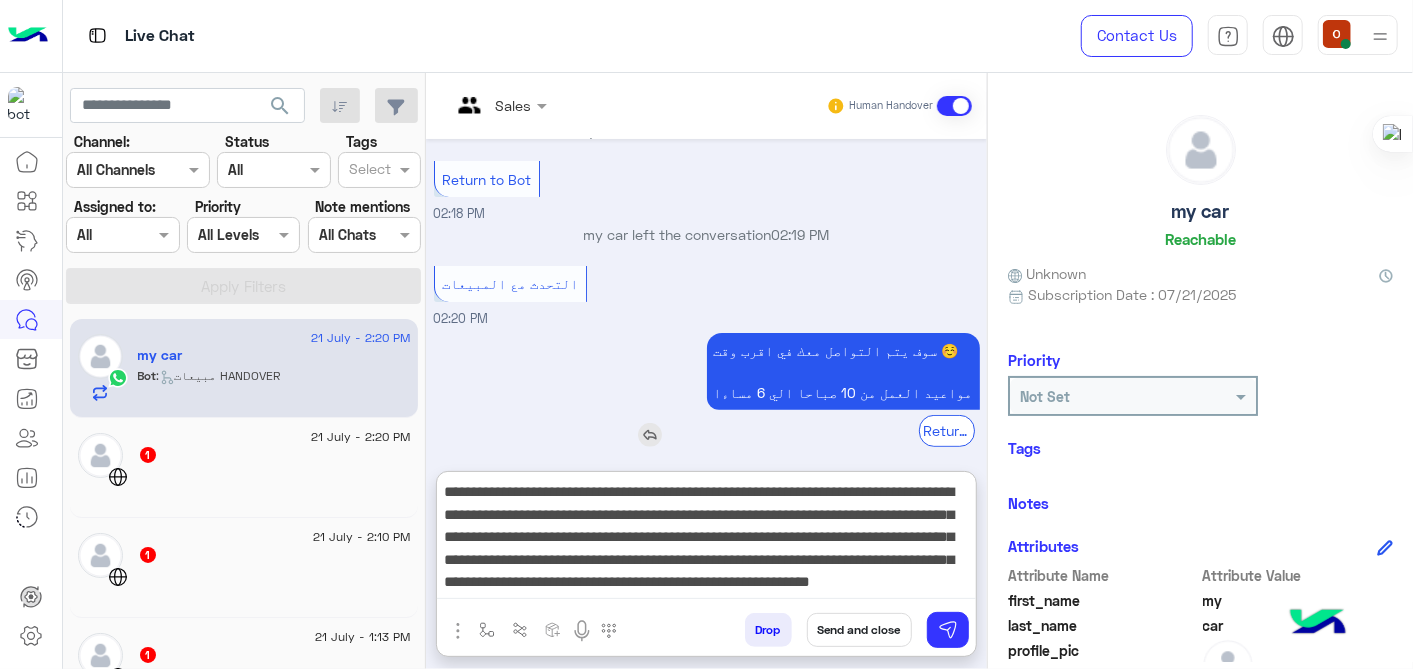 scroll, scrollTop: 15, scrollLeft: 0, axis: vertical 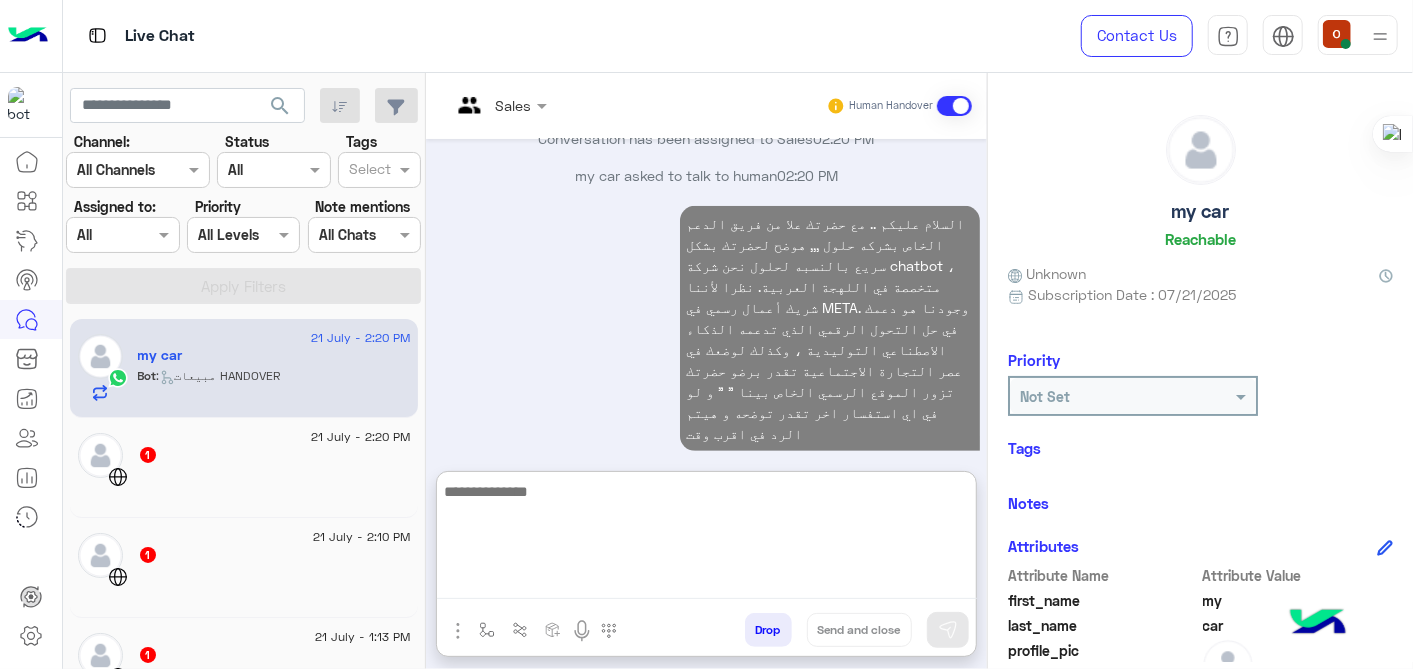 click at bounding box center [707, 539] 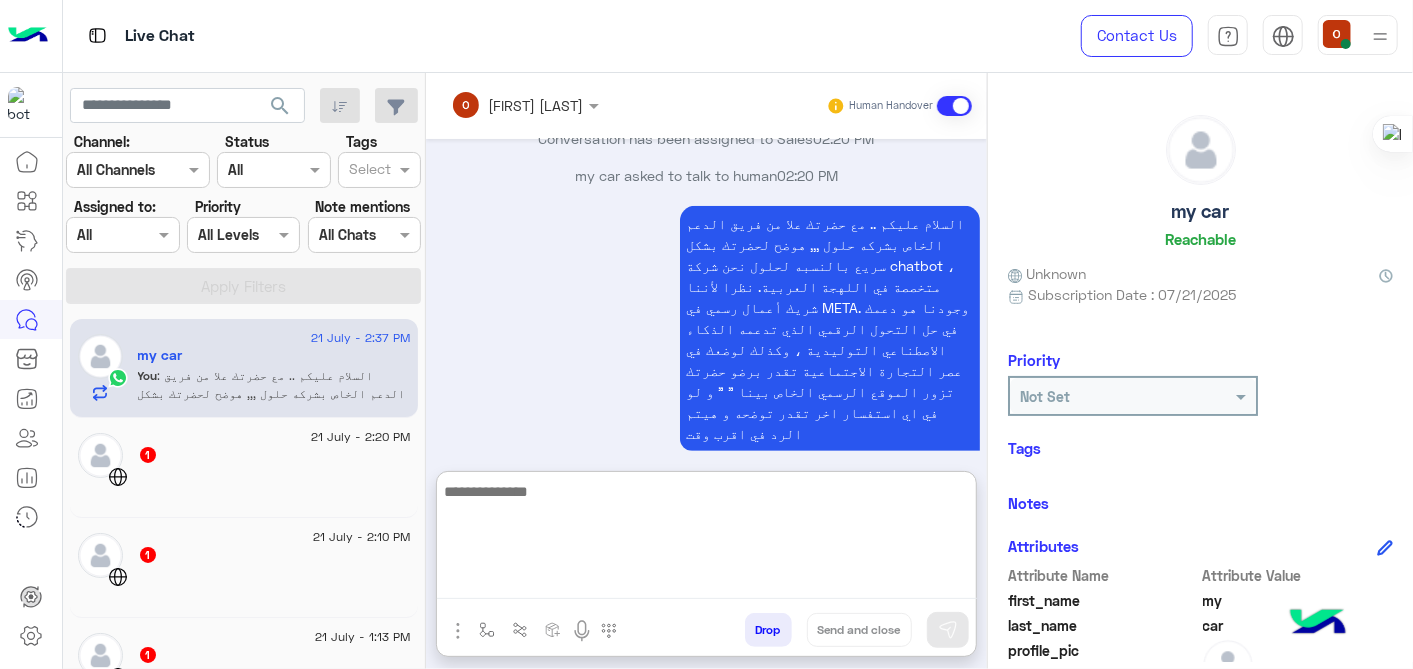 scroll, scrollTop: 678, scrollLeft: 0, axis: vertical 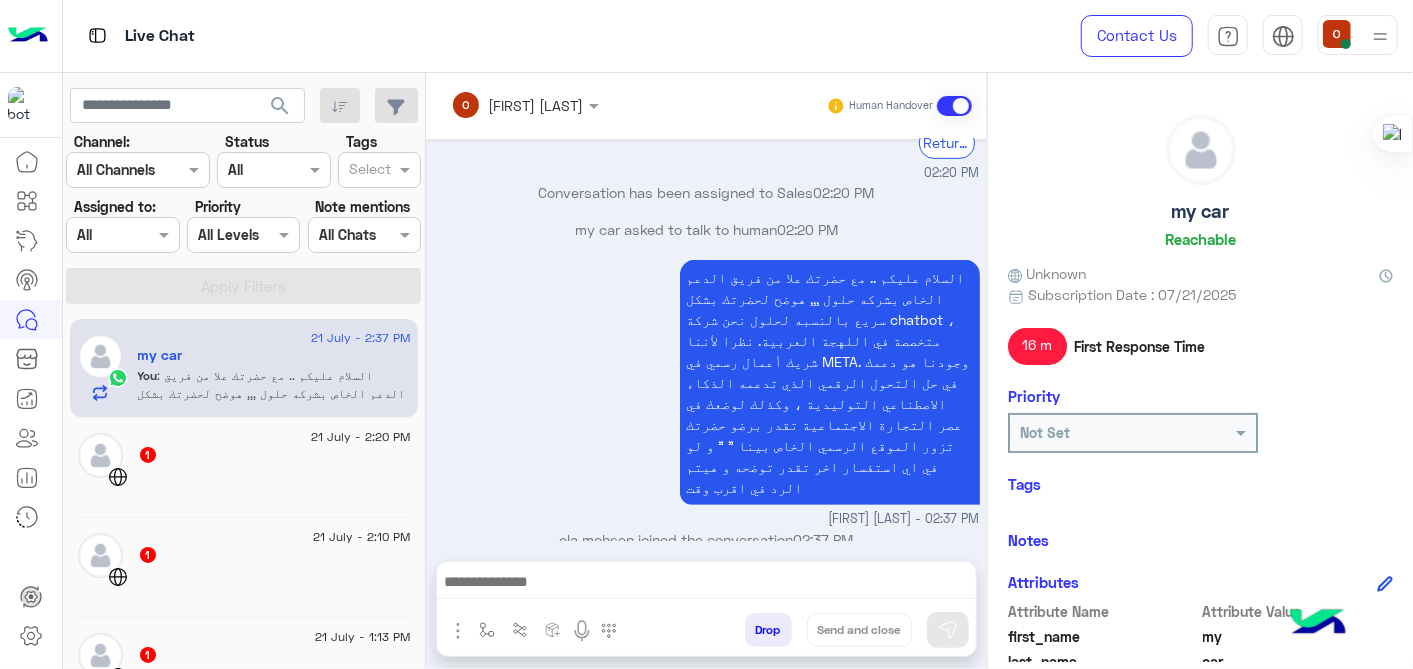 drag, startPoint x: 1412, startPoint y: 242, endPoint x: 1410, endPoint y: 254, distance: 12.165525 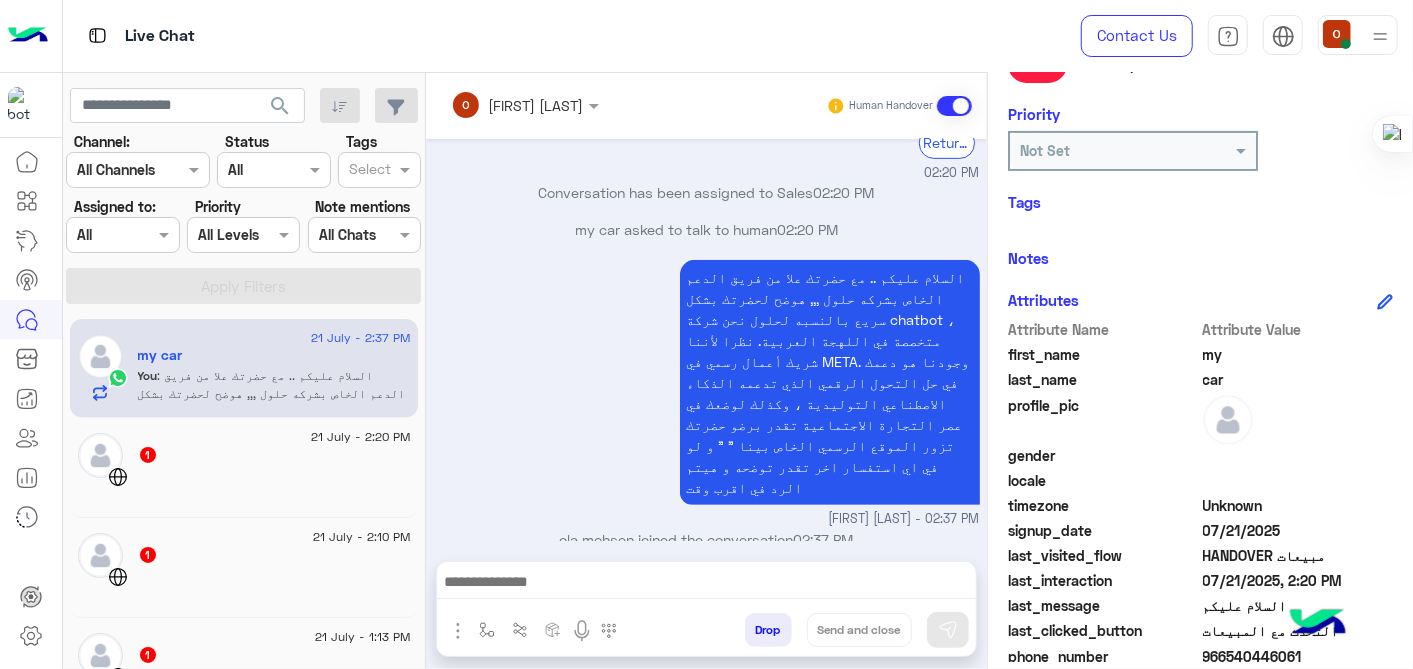 scroll, scrollTop: 294, scrollLeft: 0, axis: vertical 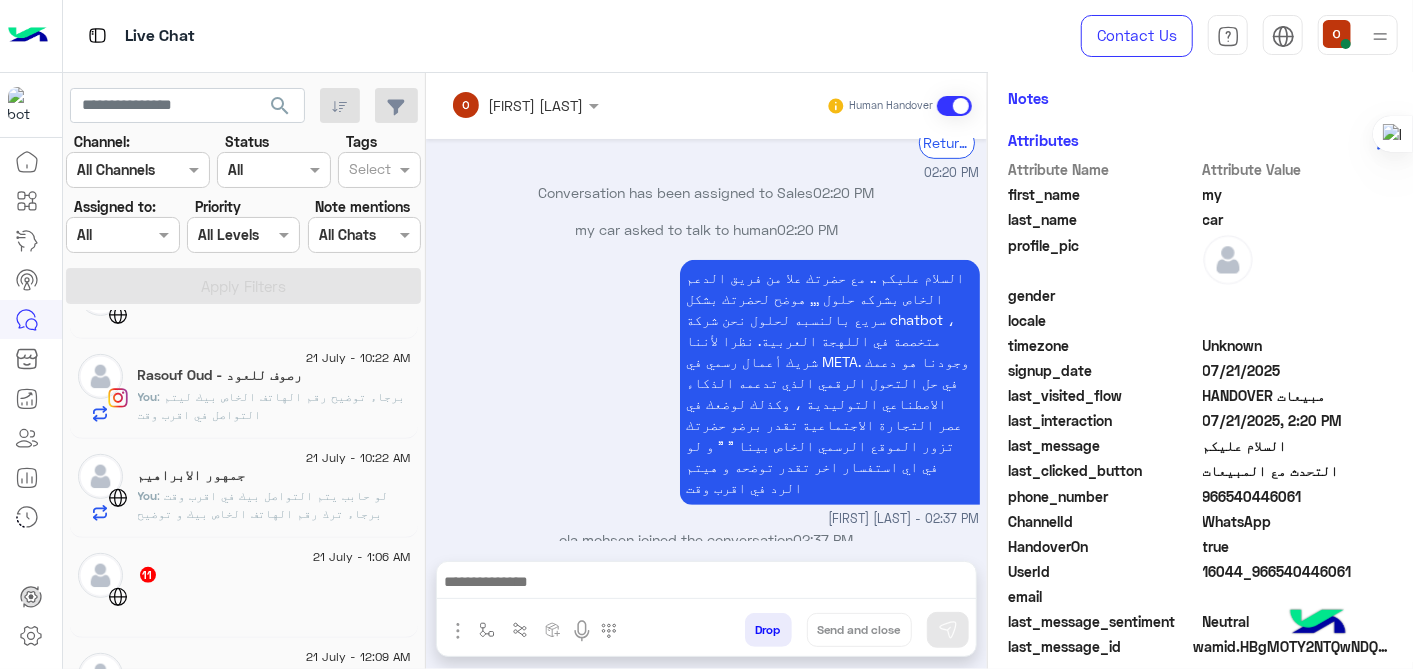 click on ": برجاء توضيح رقم الهاتف الخاص بيك ليتم التواصل في اقرب وقت" 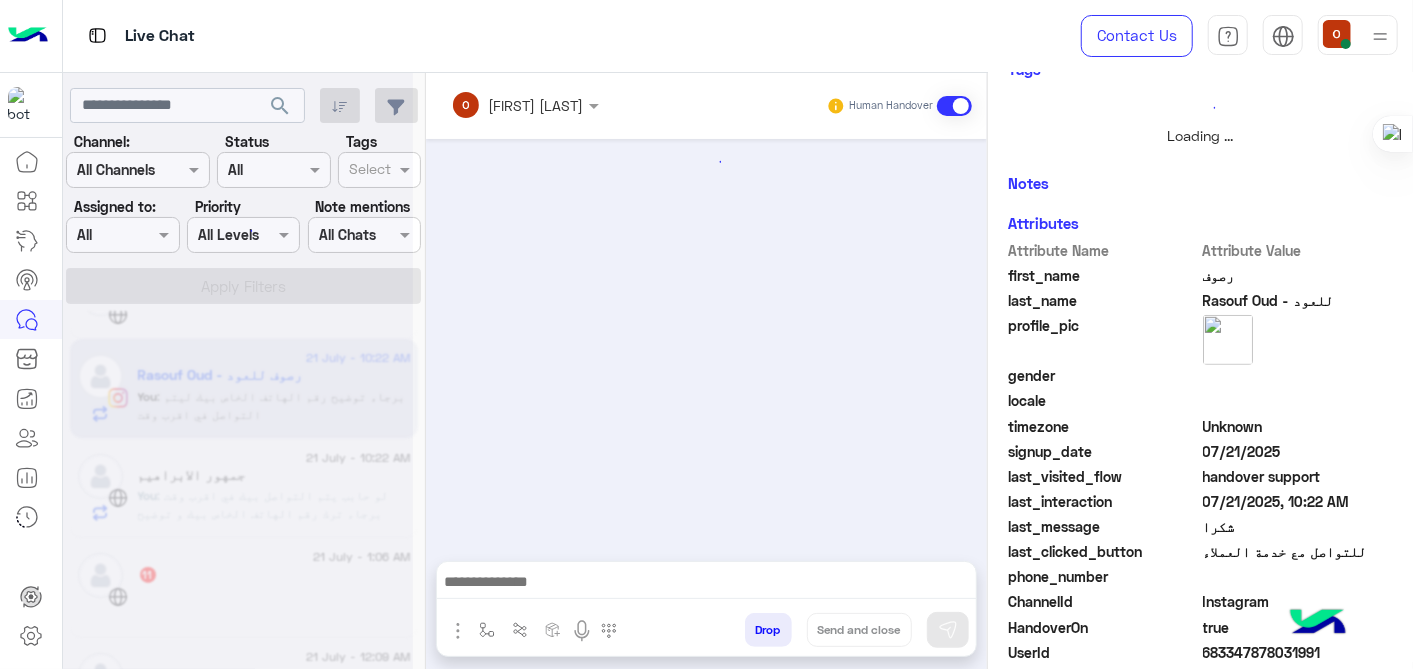 scroll, scrollTop: 528, scrollLeft: 0, axis: vertical 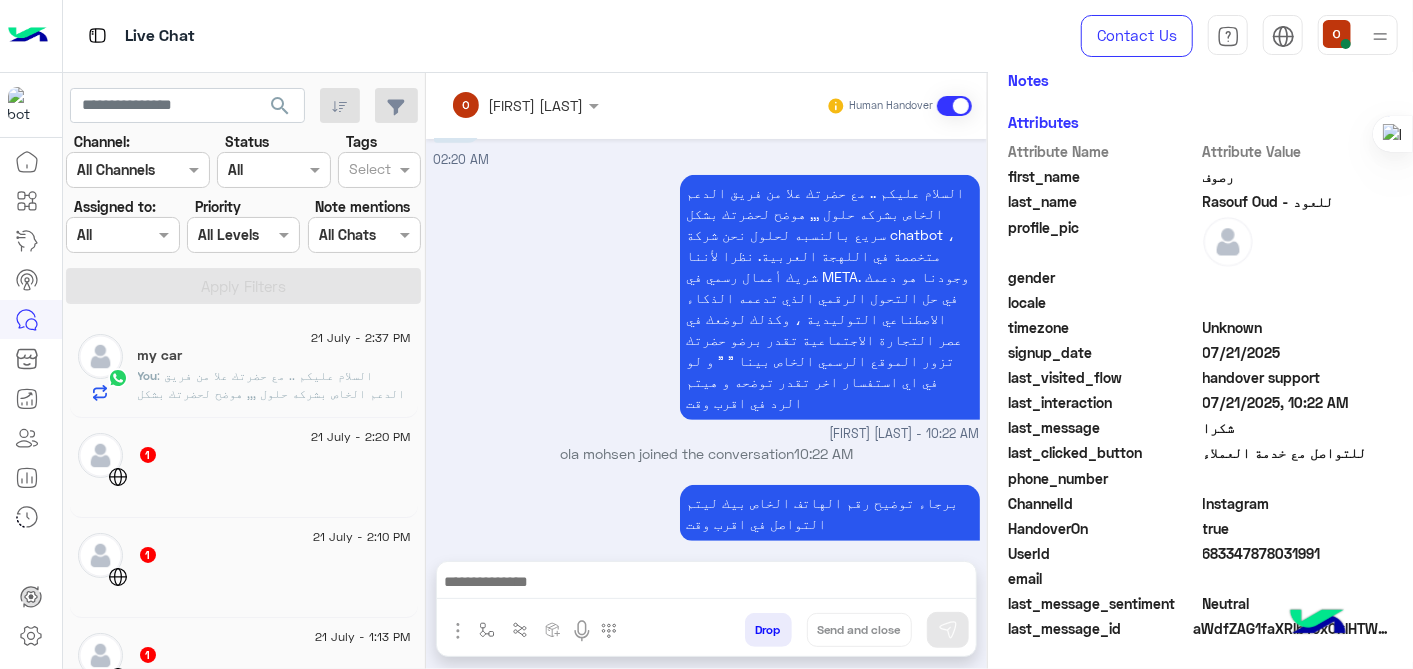 click on ": السلام عليكم .. مع حضرتك علا من فريق الدعم الخاص بشركه حلول ,,, هوضح لحضرتك بشكل سريع بالنسبه لحلول نحن شركة chatbot ، متخصصة في اللهجة العربية. نظرا لأننا شريك أعمال رسمي في META. وجودنا هو دعمك في حل التحول الرقمي الذي تدعمه الذكاء الاصطناعي التوليدية ، وكذلك لوضعك في عصر التجارة الاجتماعية تقدر برضو حضرتك تزور الموقع الرسمي الخاص بينا " " و لو في اي استفسار اخر تقدر توضحه و هيتم الرد في اقرب وقت" 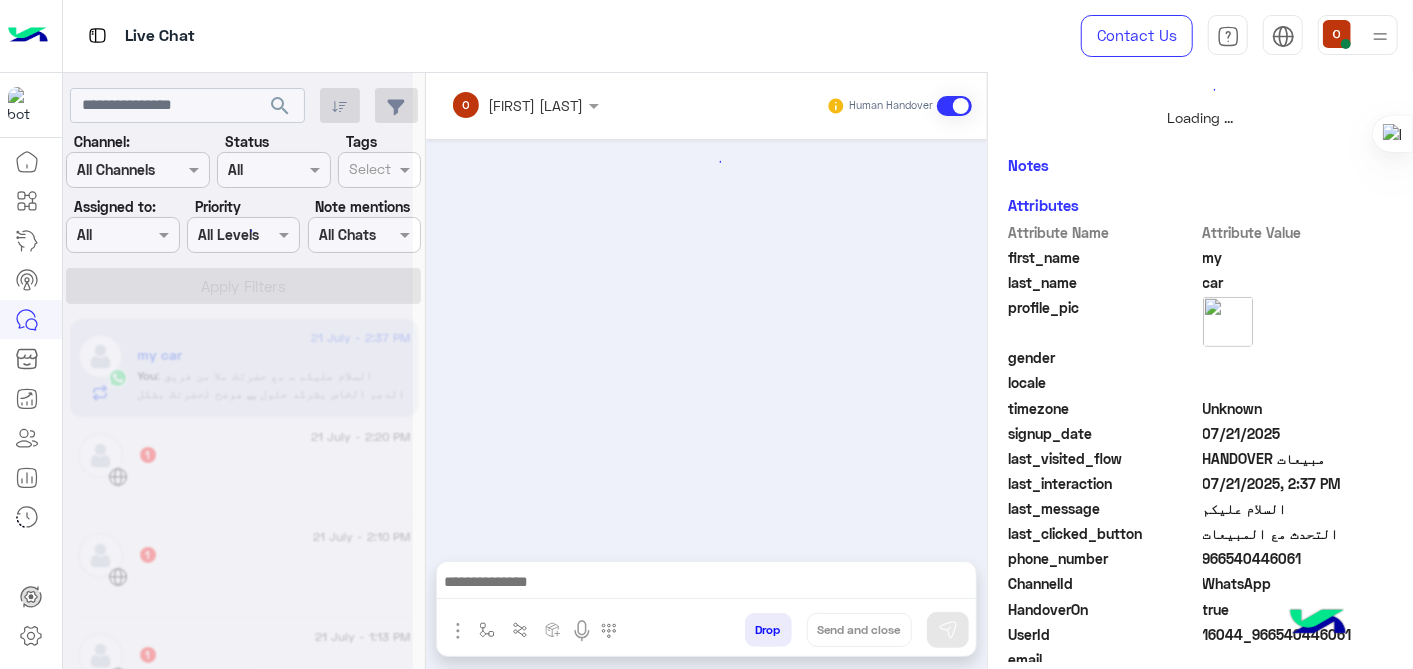 scroll, scrollTop: 542, scrollLeft: 0, axis: vertical 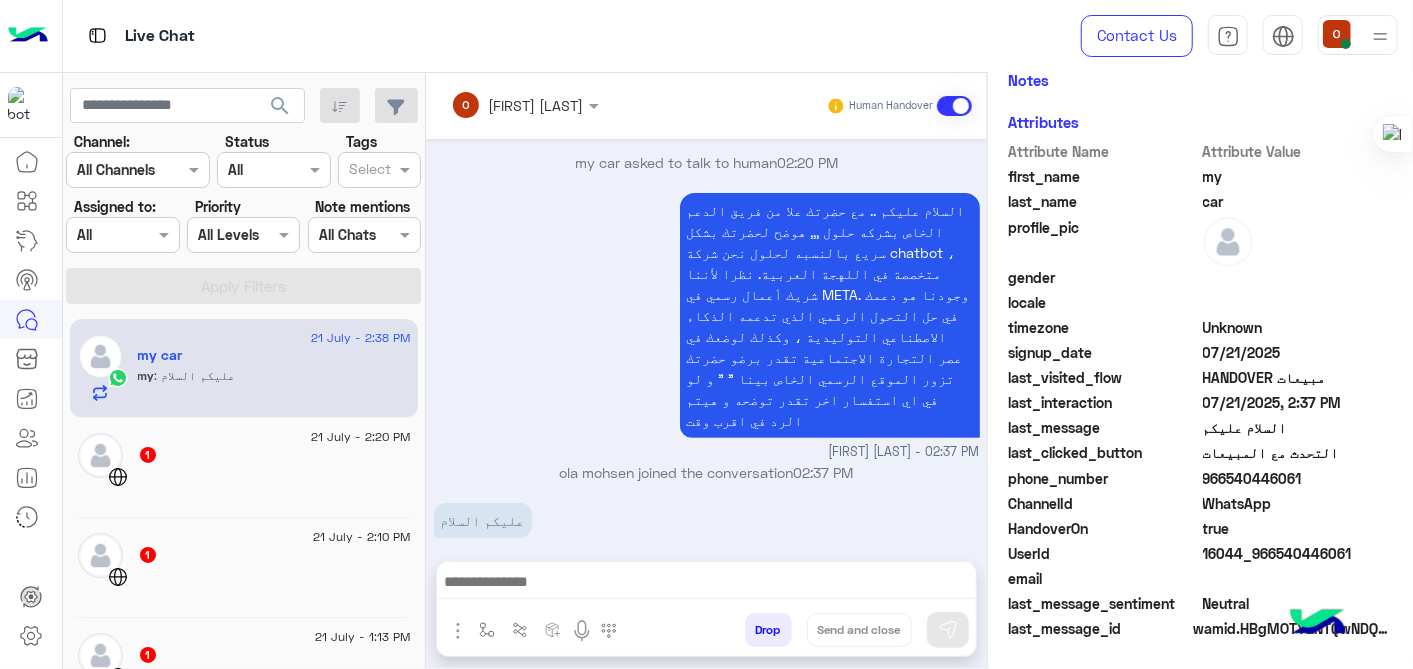 click at bounding box center [707, 584] 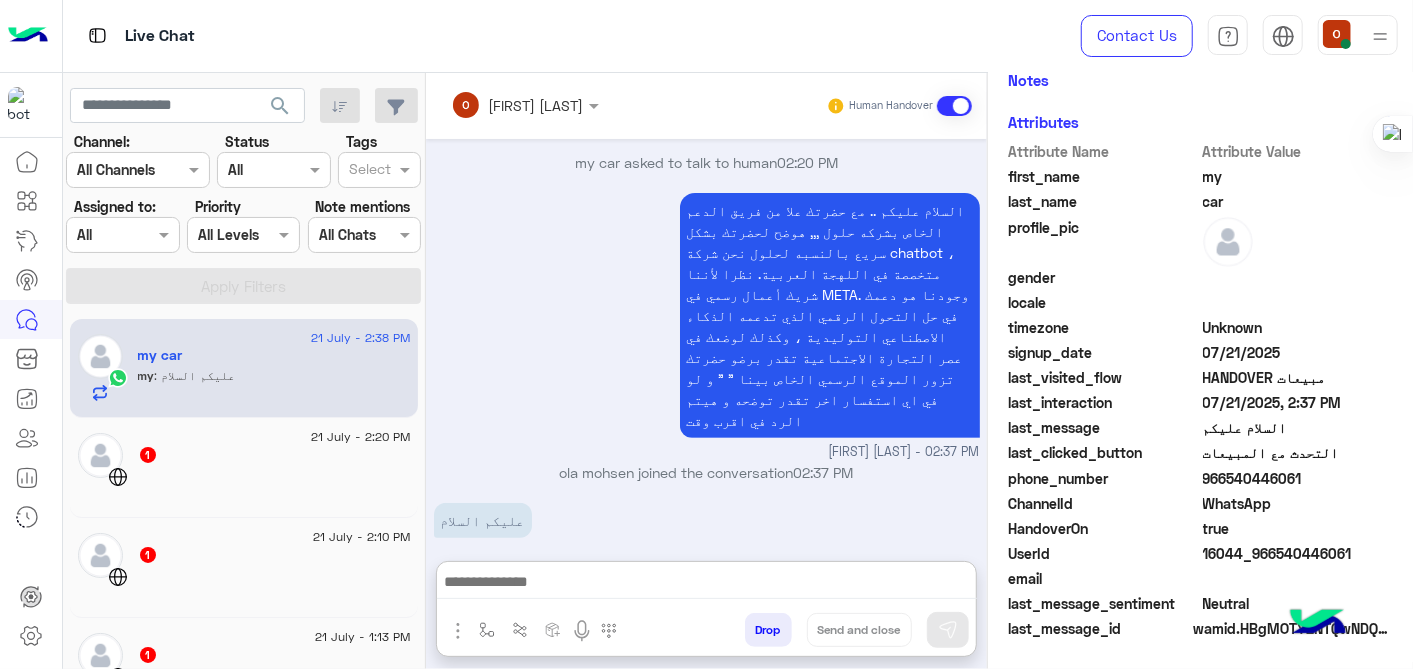 click at bounding box center [707, 584] 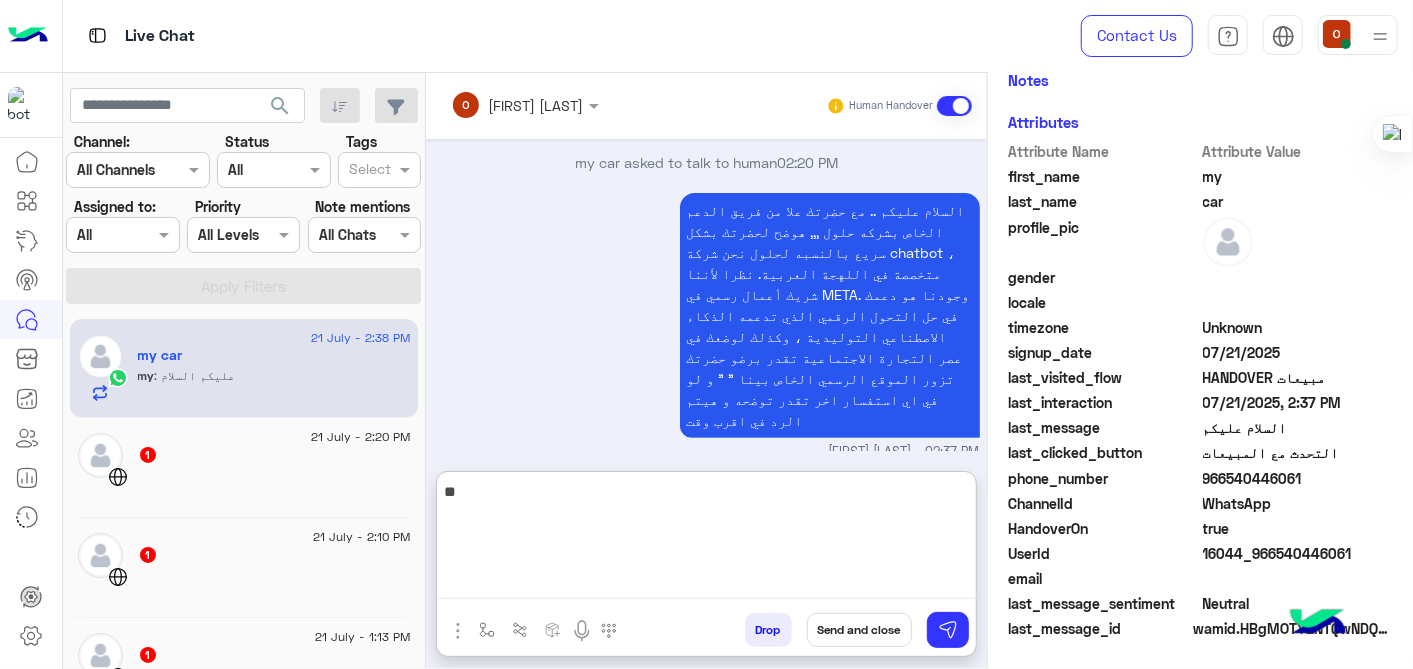 type on "*" 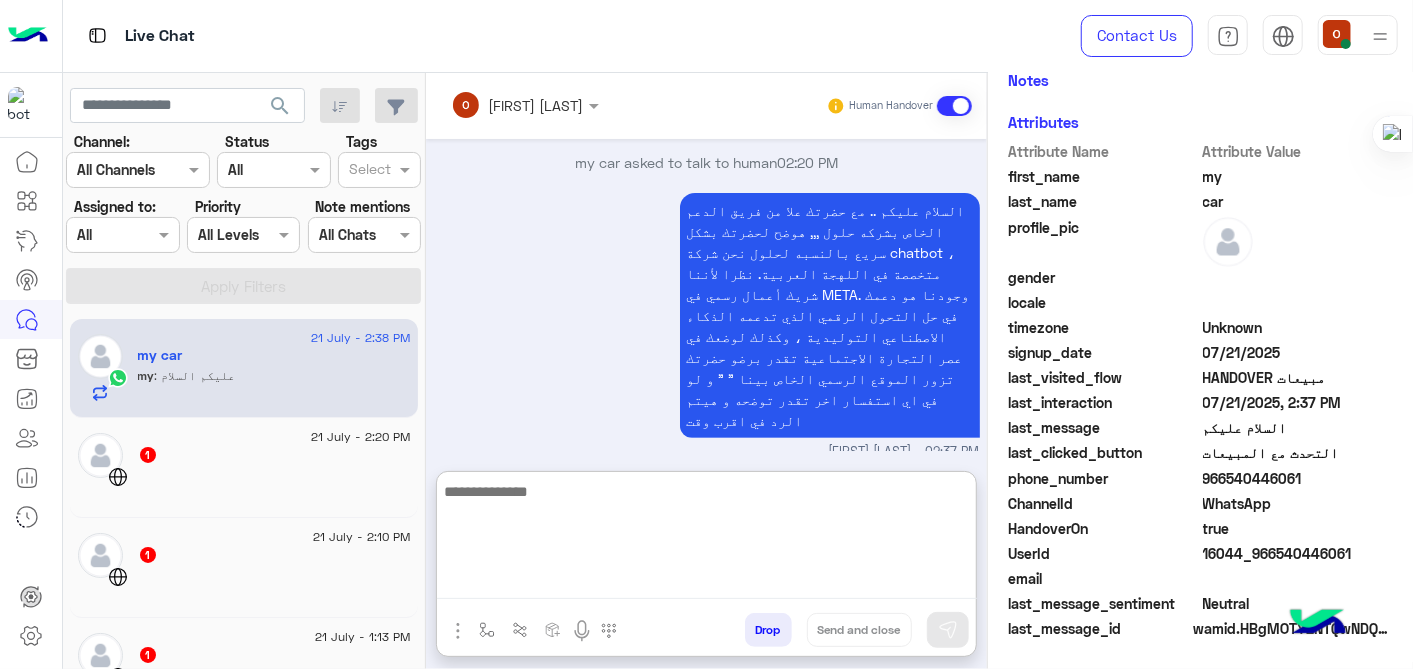 type on "*" 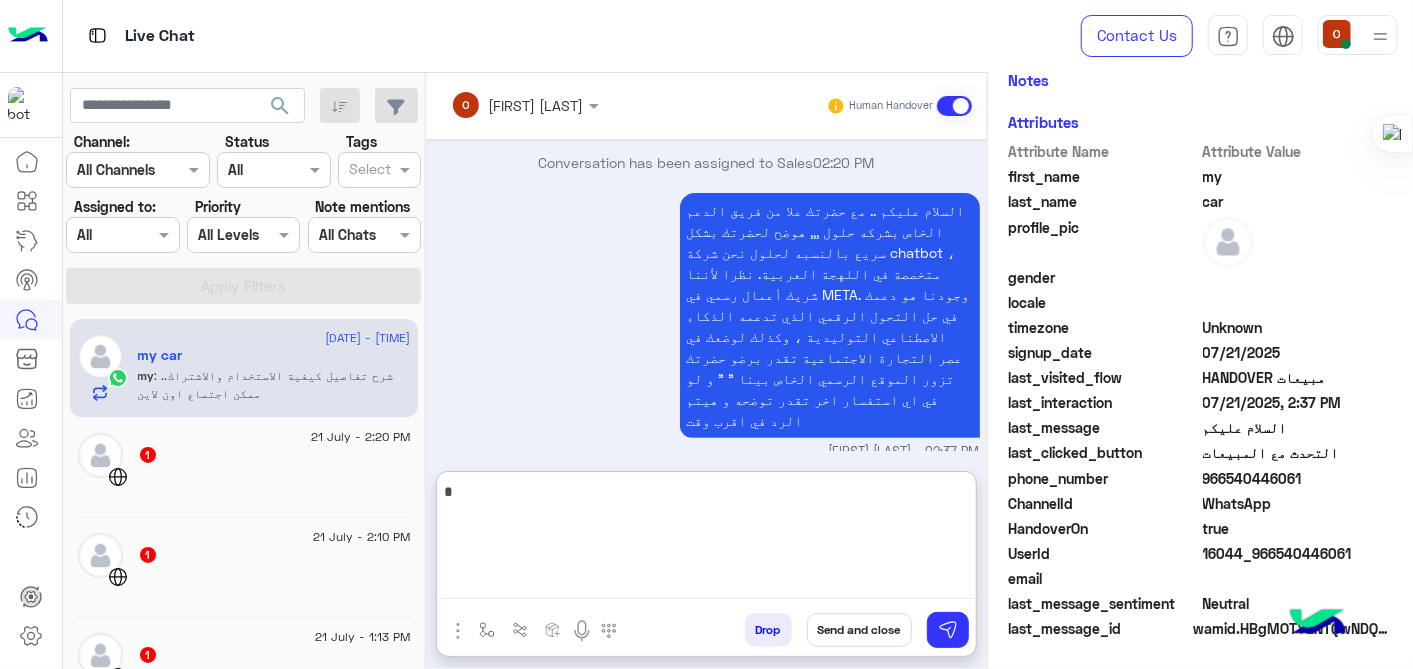 scroll, scrollTop: 622, scrollLeft: 0, axis: vertical 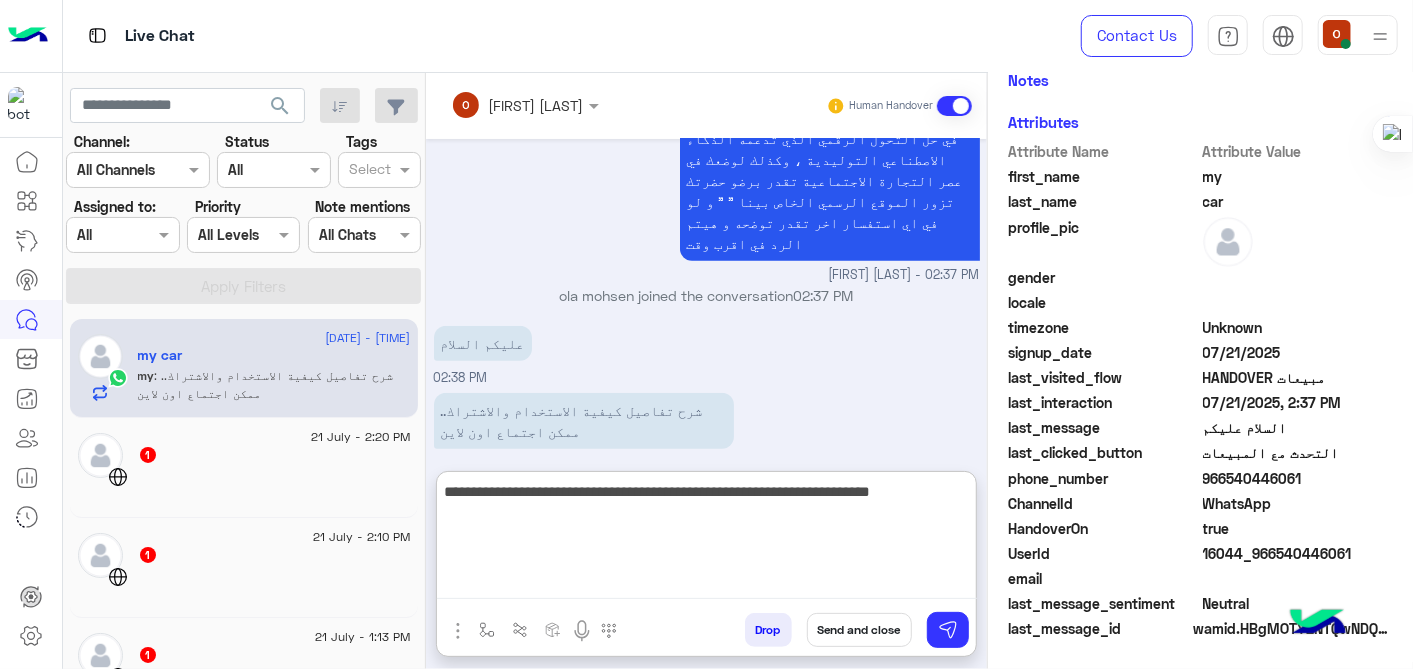 type on "**********" 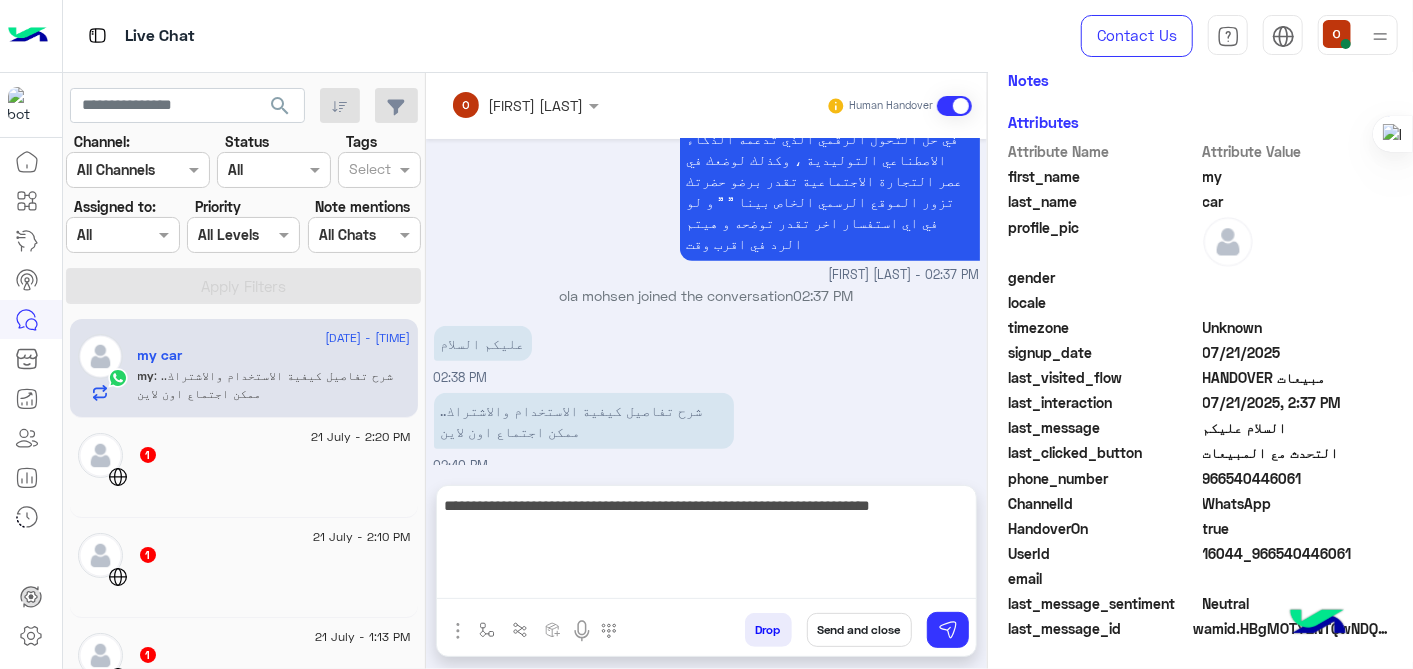scroll, scrollTop: 533, scrollLeft: 0, axis: vertical 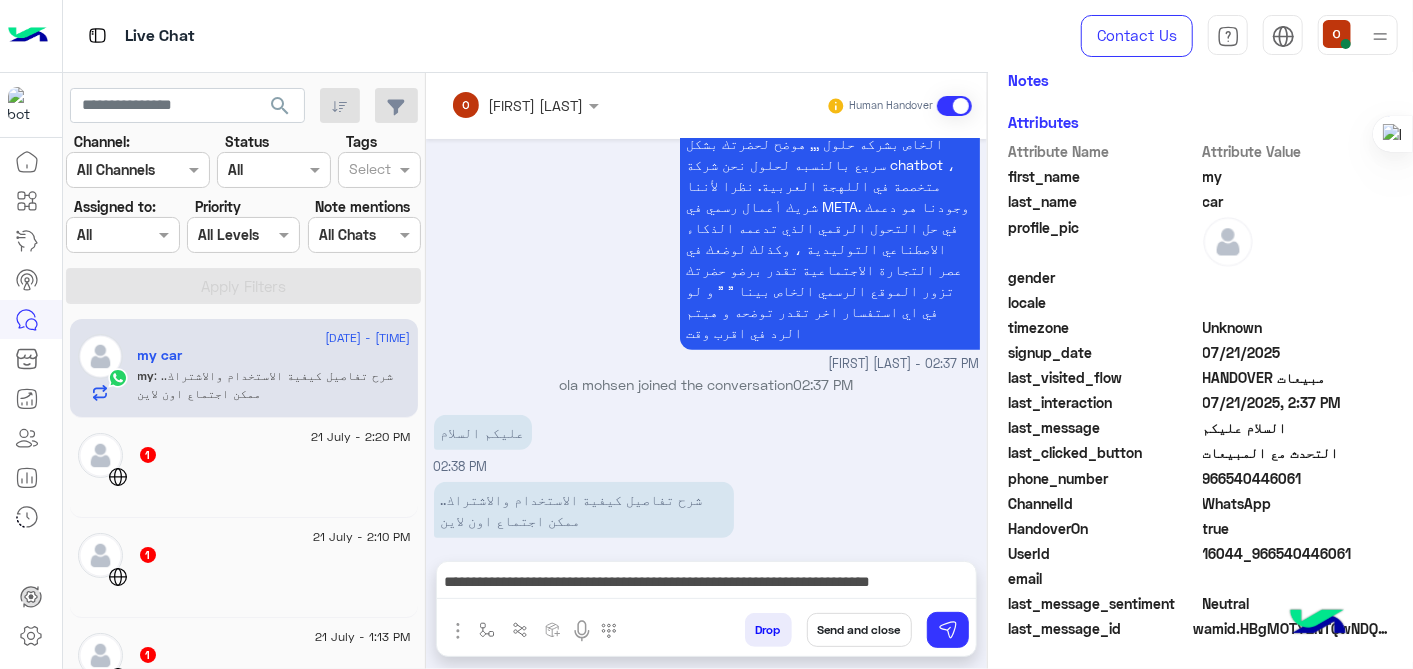 drag, startPoint x: 1296, startPoint y: 469, endPoint x: 1193, endPoint y: 475, distance: 103.17461 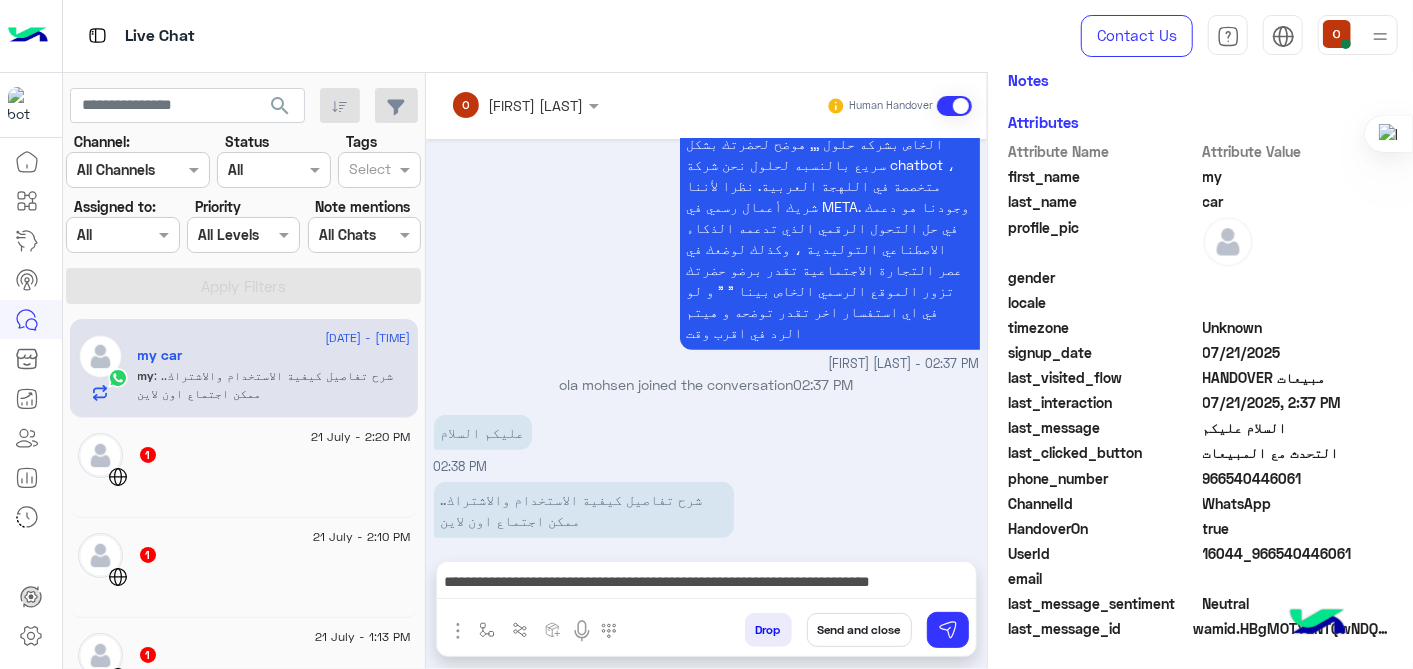 copy on "966540446061" 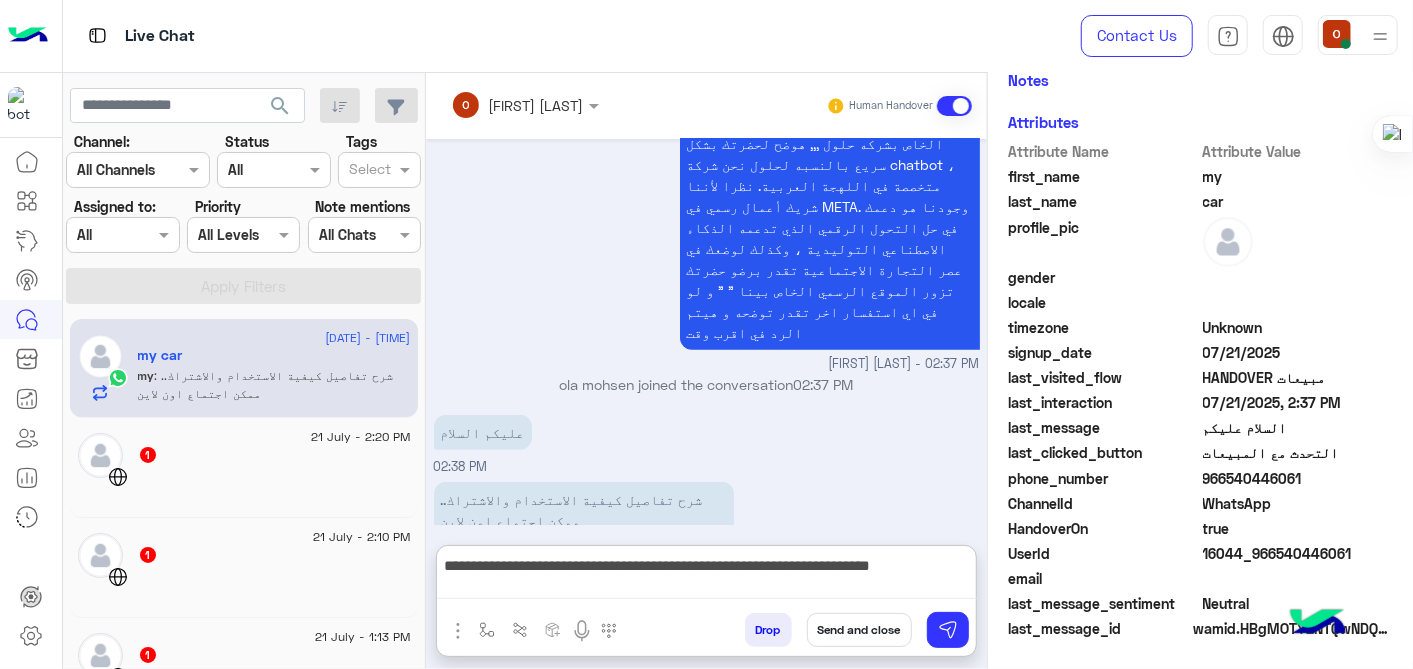 click on "**********" at bounding box center [707, 576] 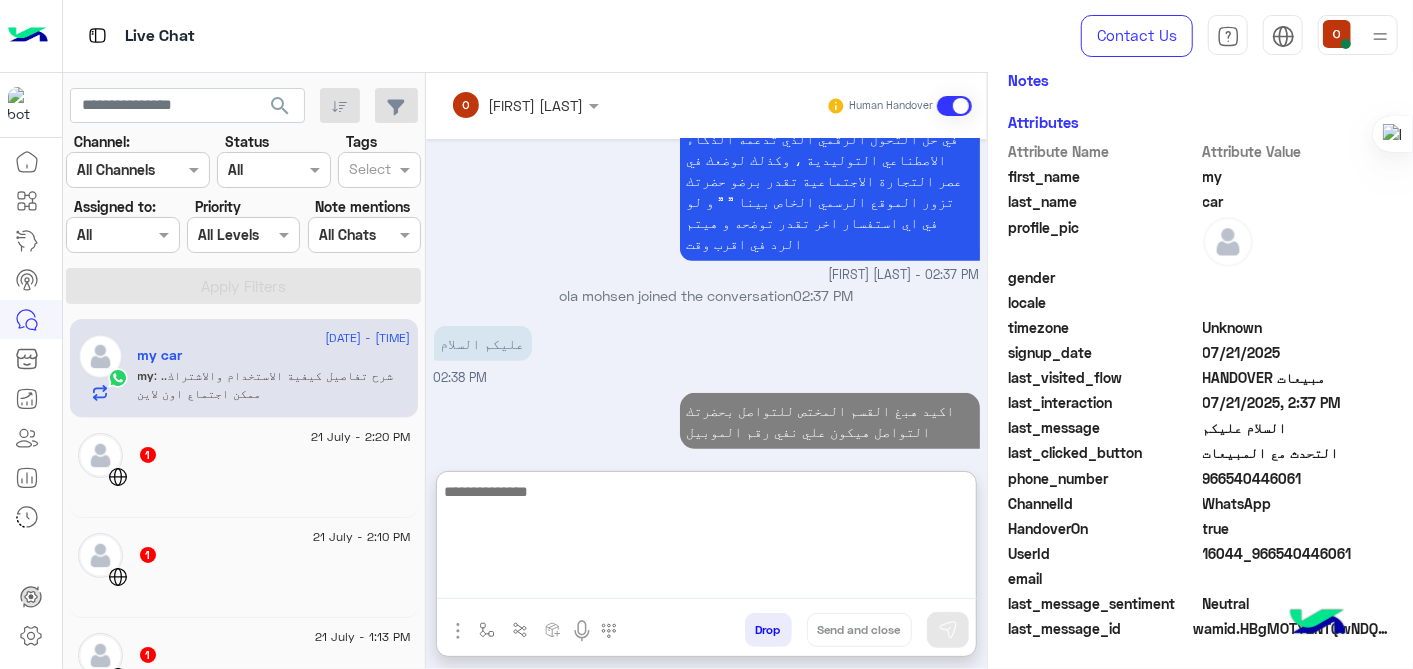 scroll, scrollTop: 708, scrollLeft: 0, axis: vertical 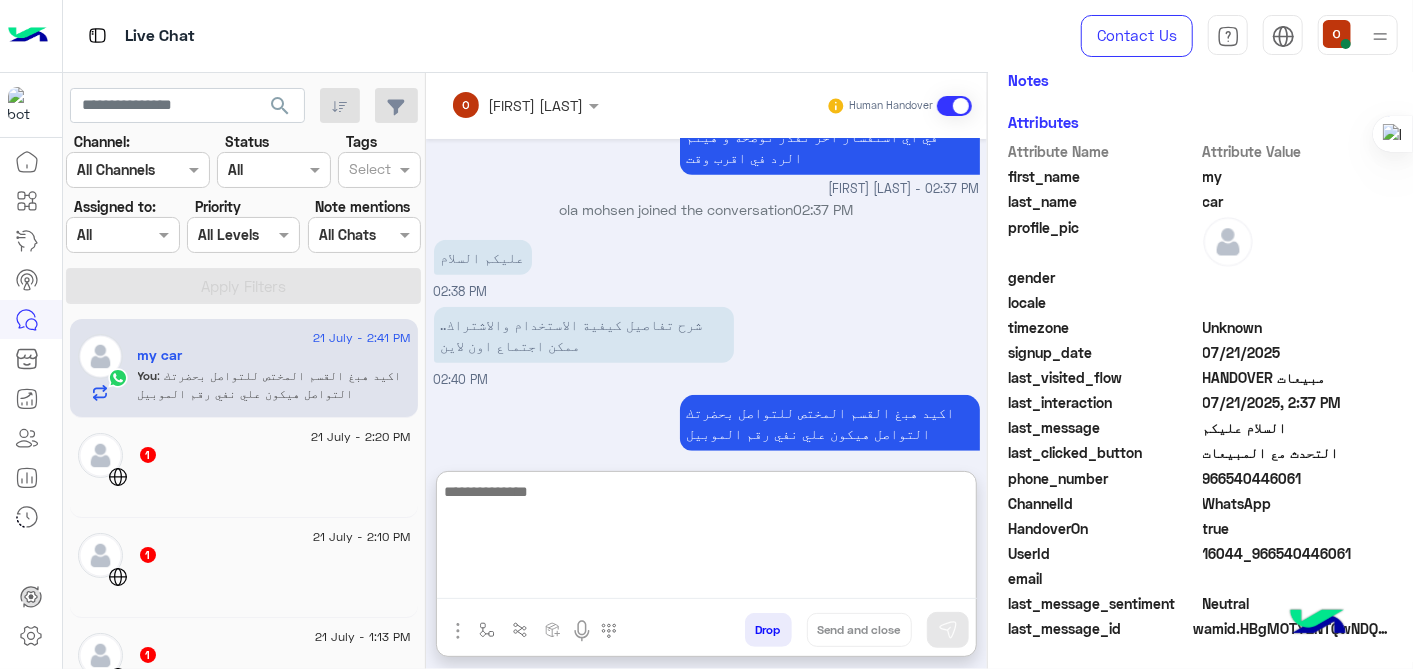 paste on "**********" 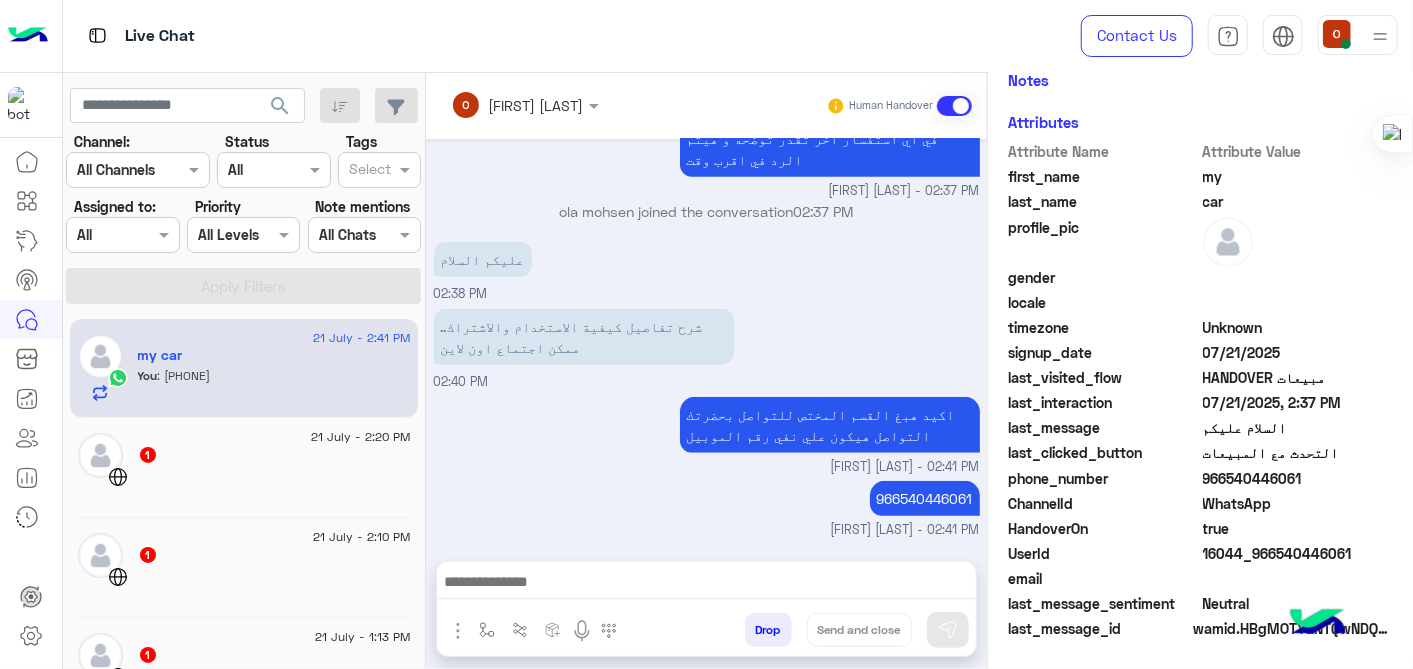 scroll, scrollTop: 682, scrollLeft: 0, axis: vertical 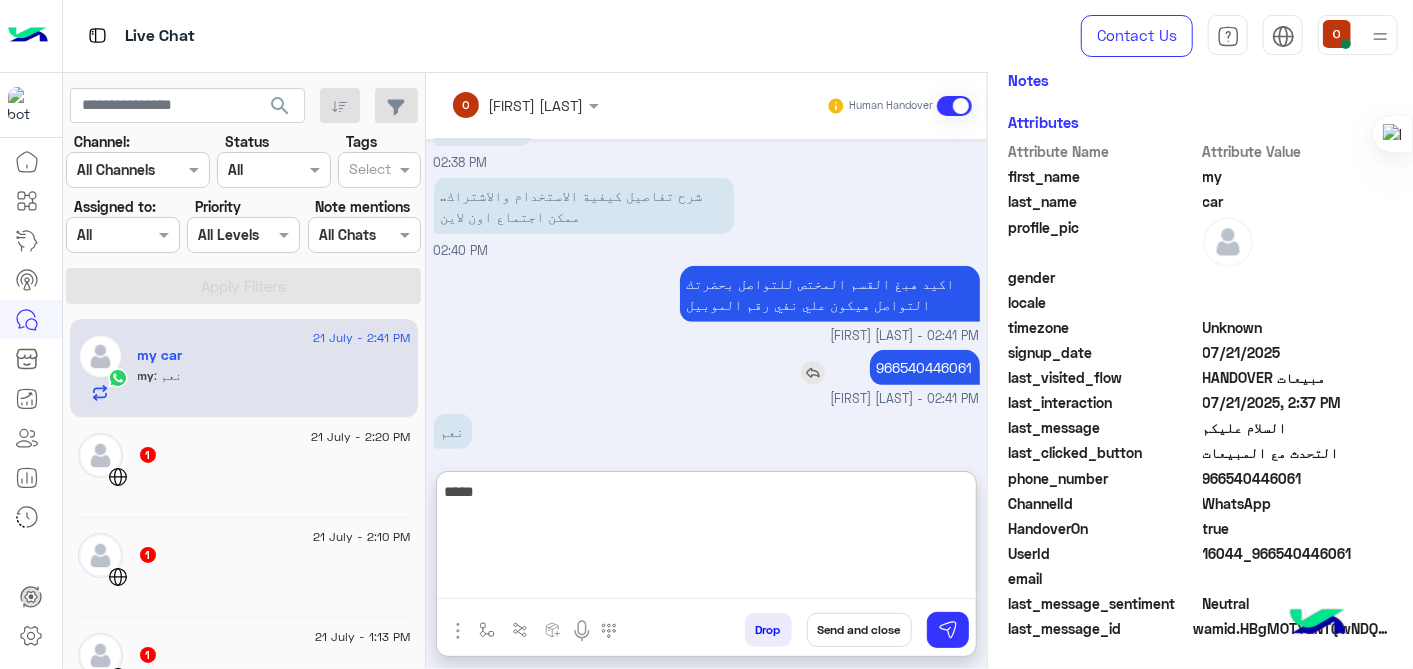 type on "****" 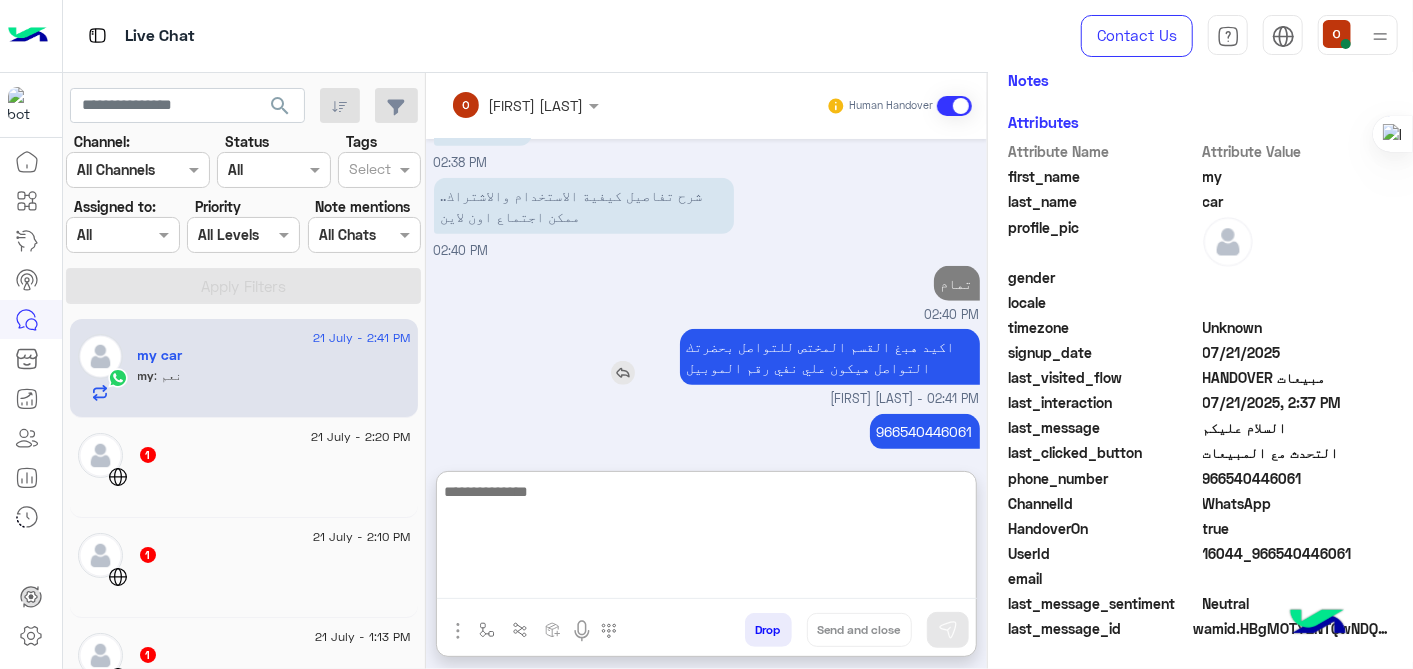scroll, scrollTop: 901, scrollLeft: 0, axis: vertical 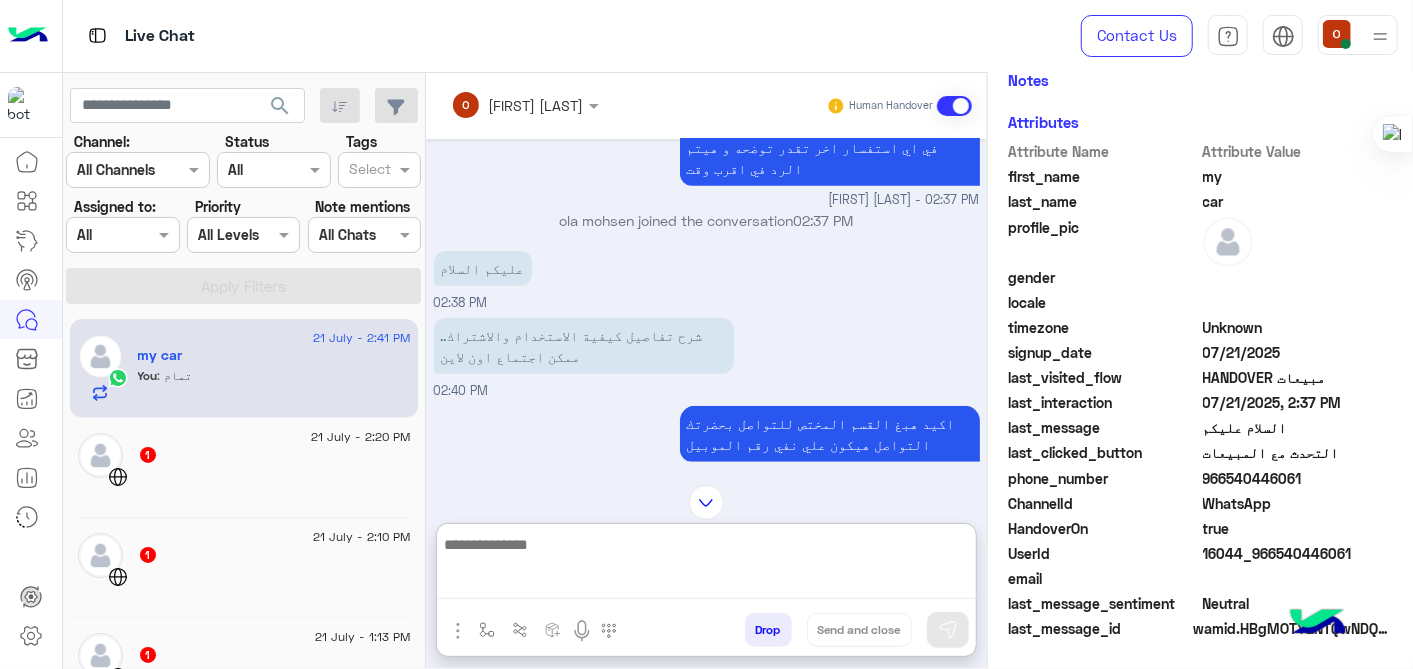 click at bounding box center (707, 565) 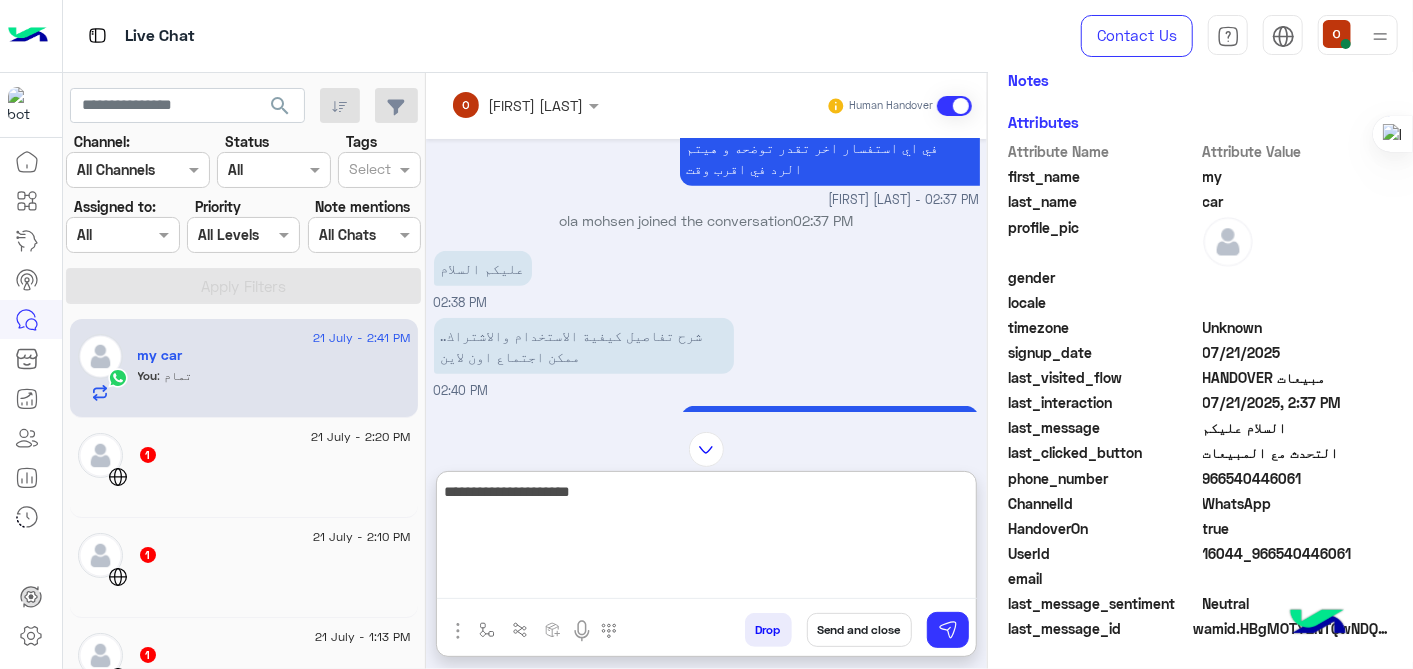 type on "**********" 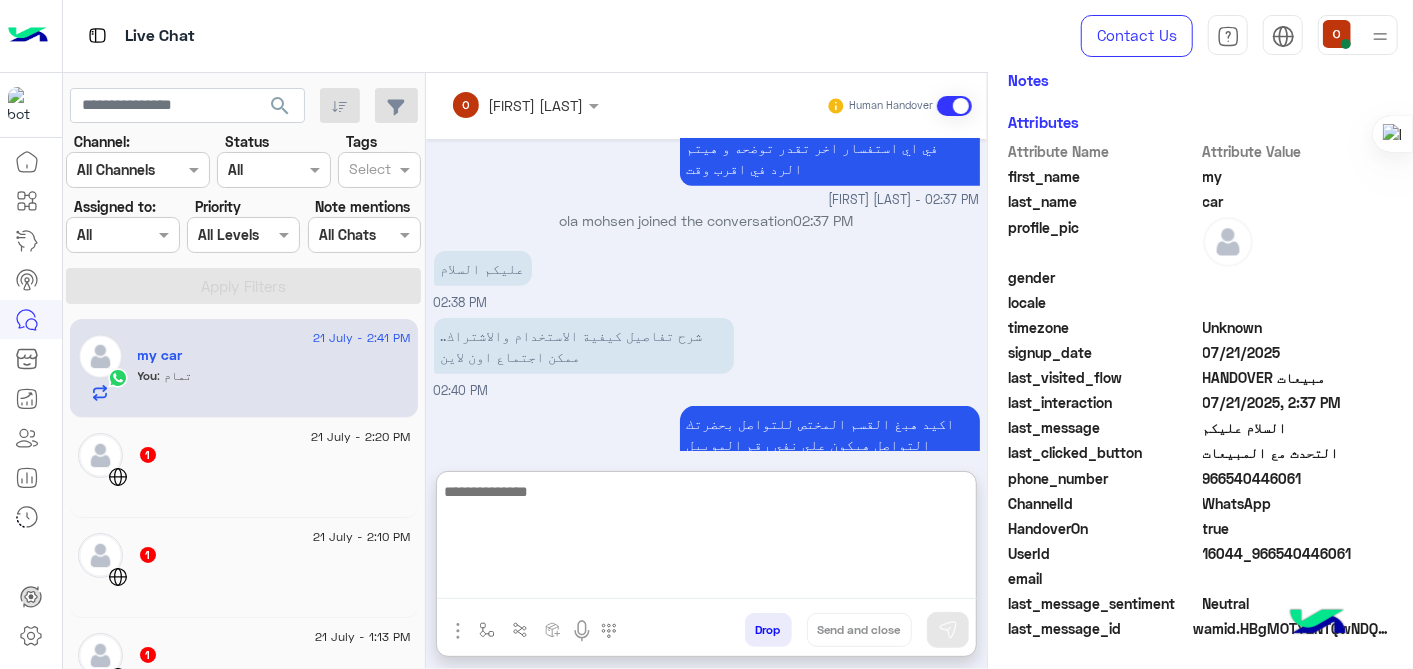 scroll, scrollTop: 965, scrollLeft: 0, axis: vertical 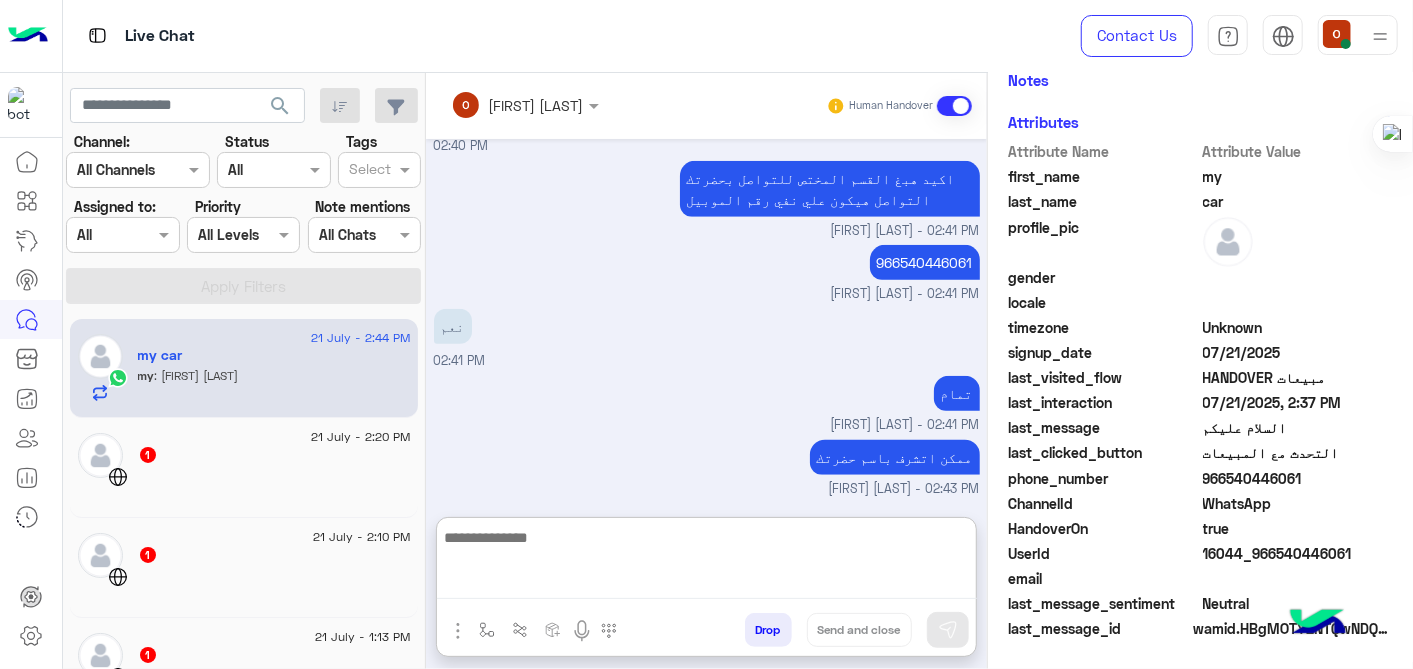 click at bounding box center (707, 562) 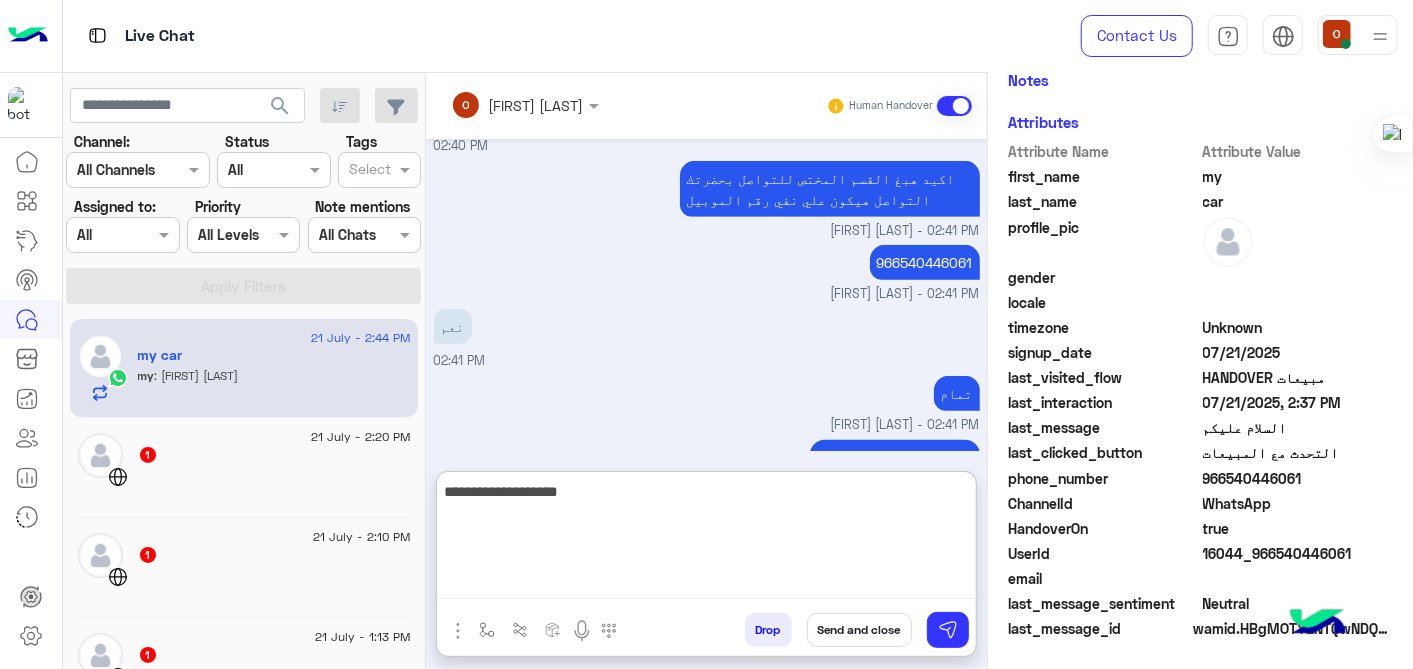 type on "**********" 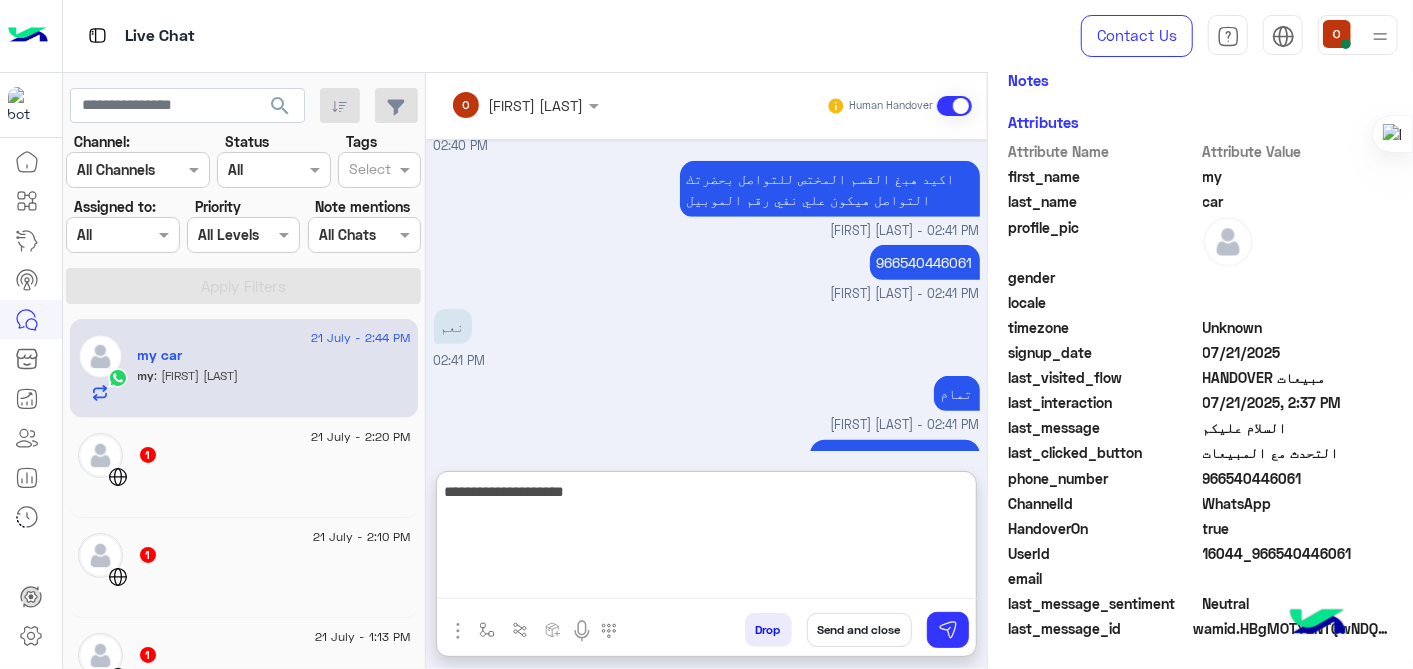 type 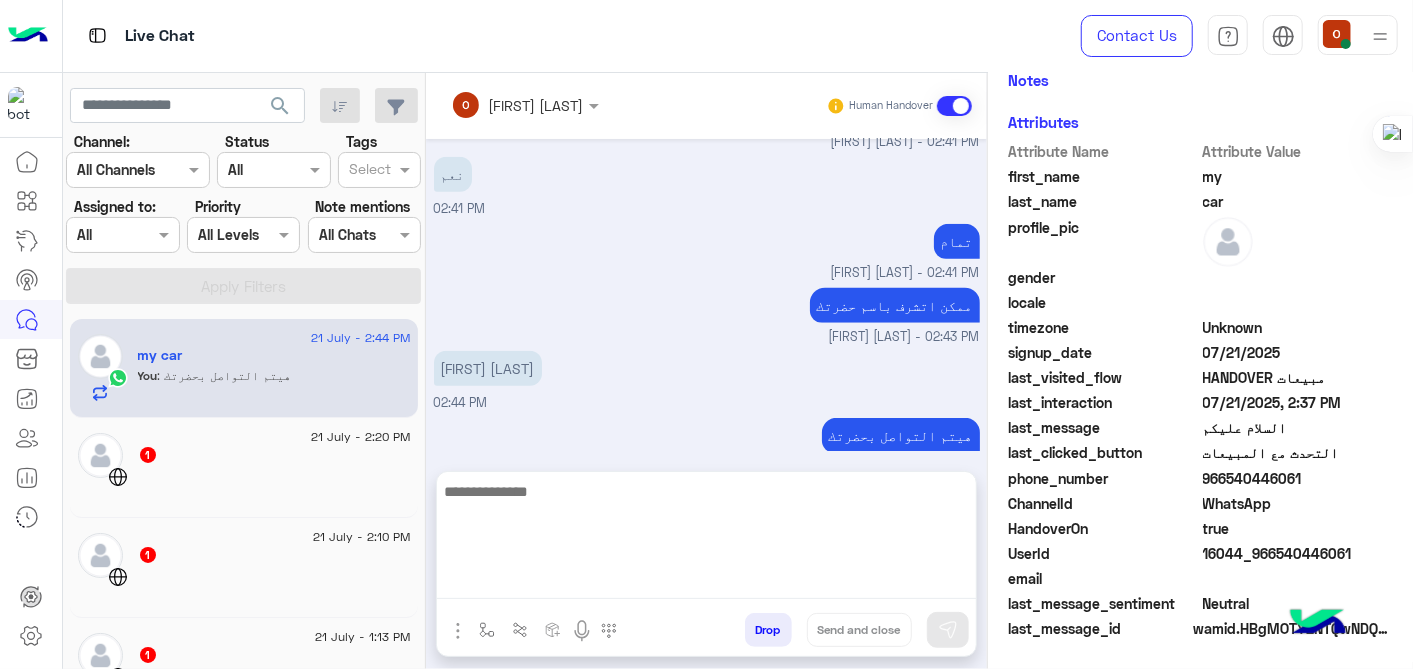 scroll, scrollTop: 1039, scrollLeft: 0, axis: vertical 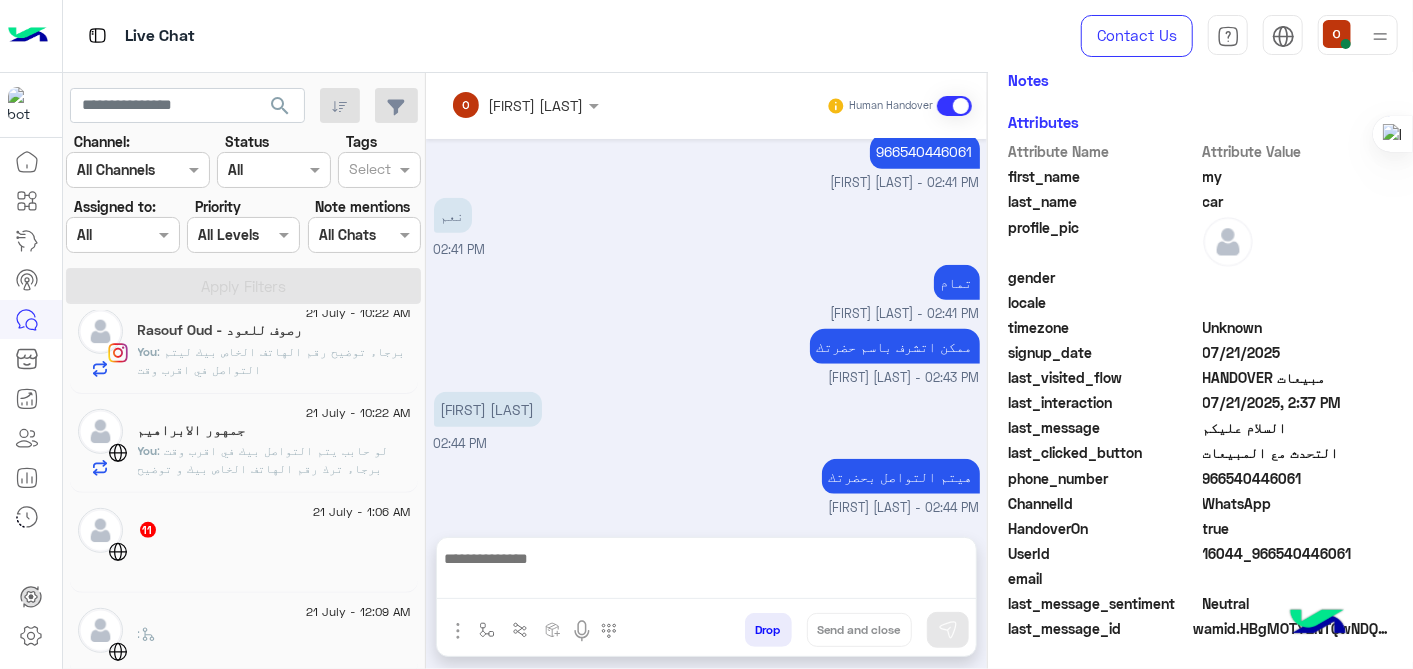 click on "You  : برجاء توضيح رقم الهاتف الخاص بيك ليتم التواصل في اقرب وقت" 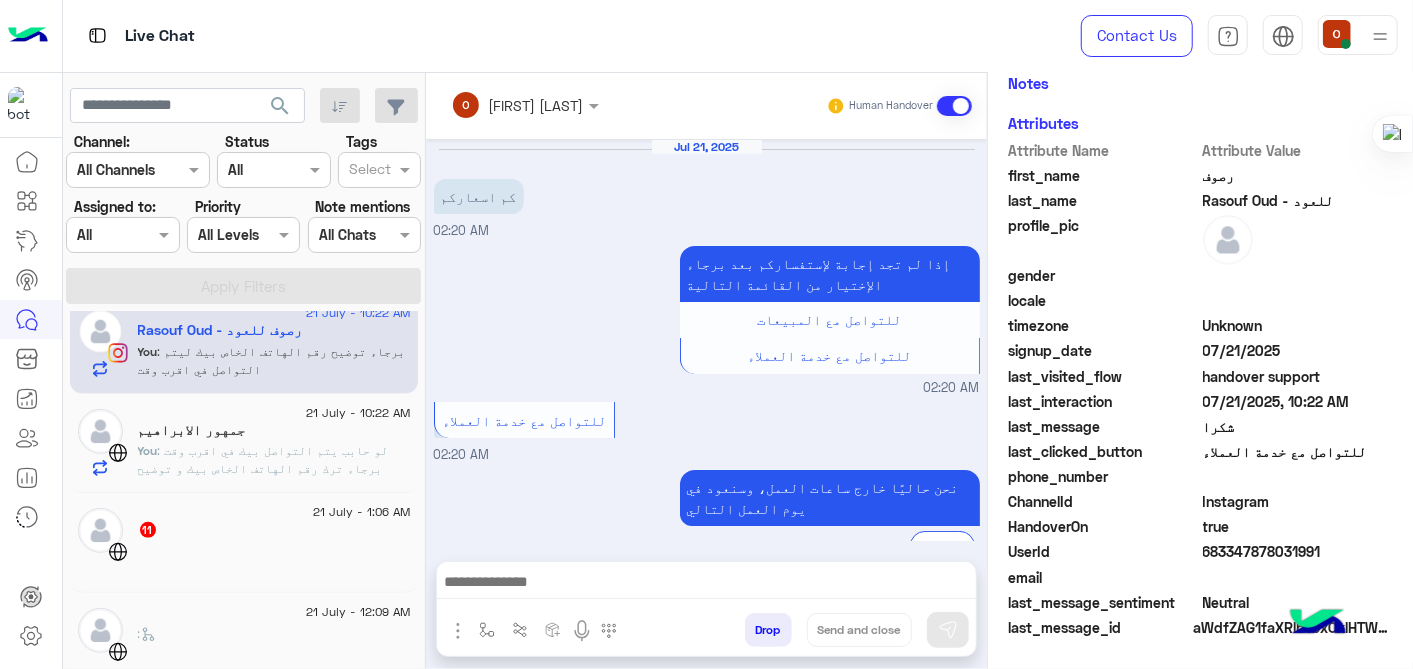 scroll, scrollTop: 455, scrollLeft: 0, axis: vertical 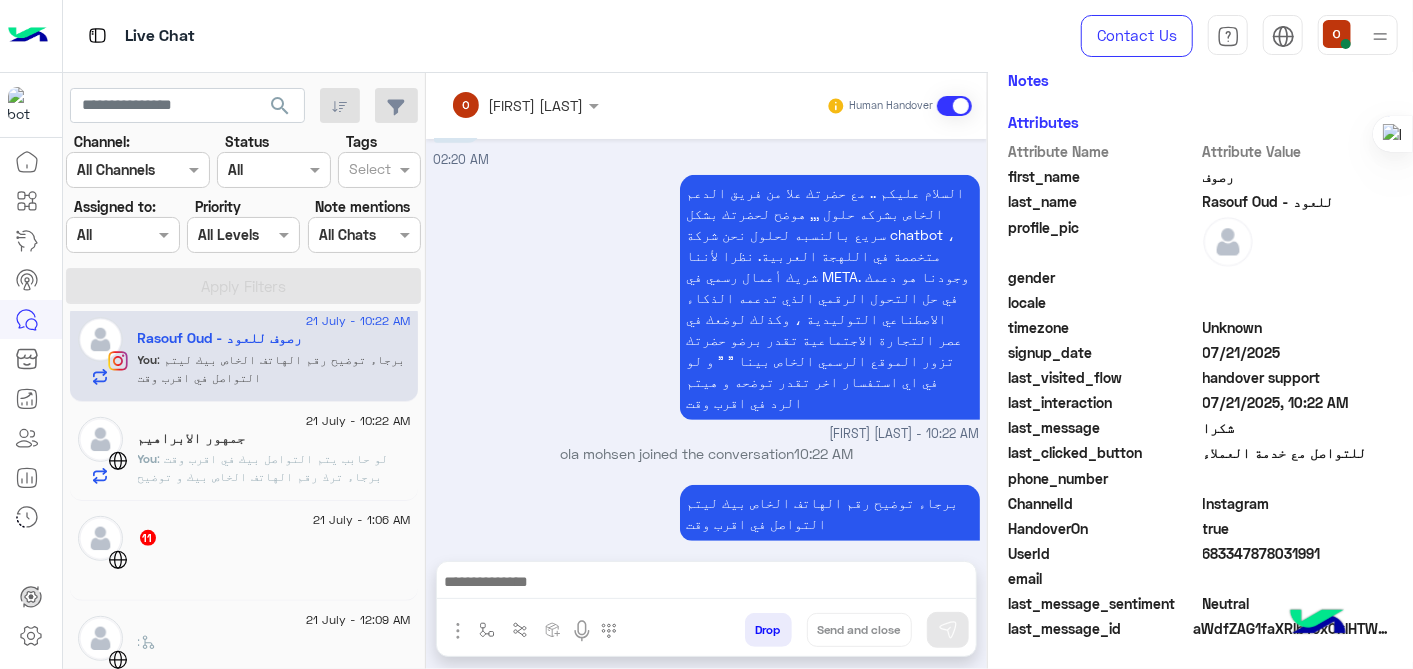 click on ": لو حابب يتم التواصل بيك في اقرب وقت برجاء ترك رقم الهاتف الخاص بيك و توضيح طبيعه العمل" 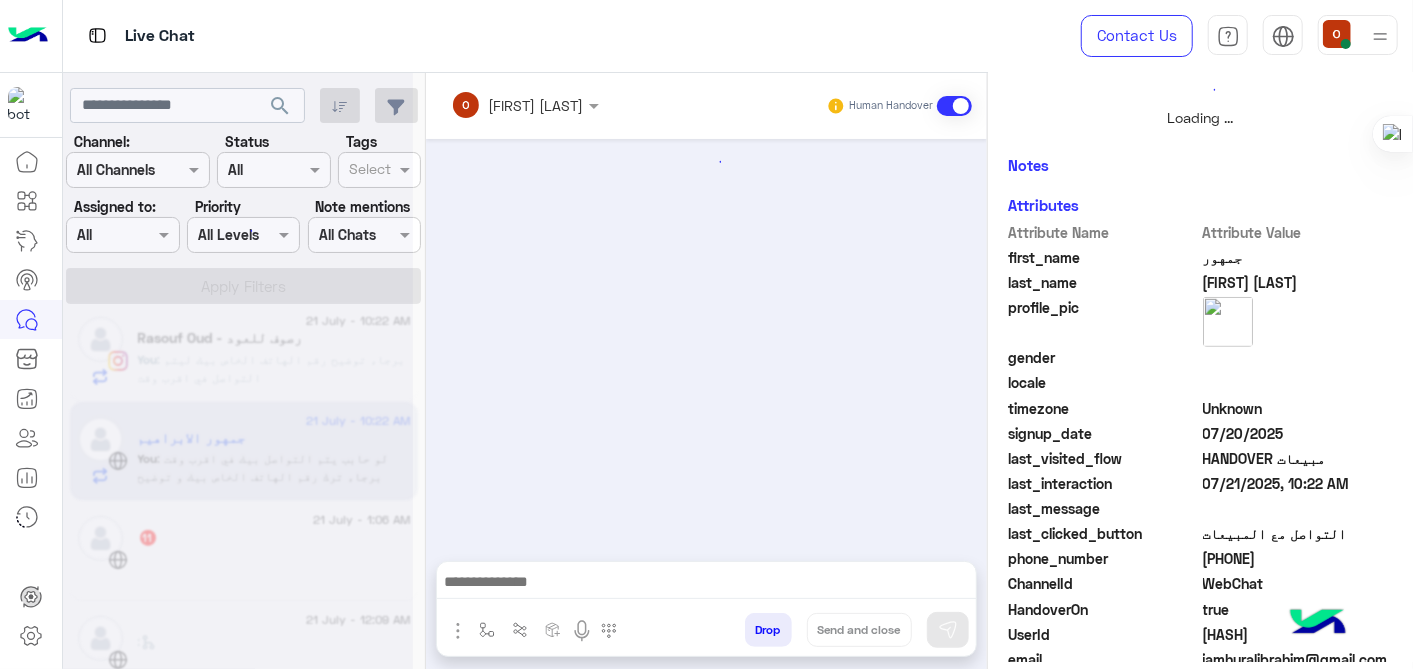 scroll, scrollTop: 542, scrollLeft: 0, axis: vertical 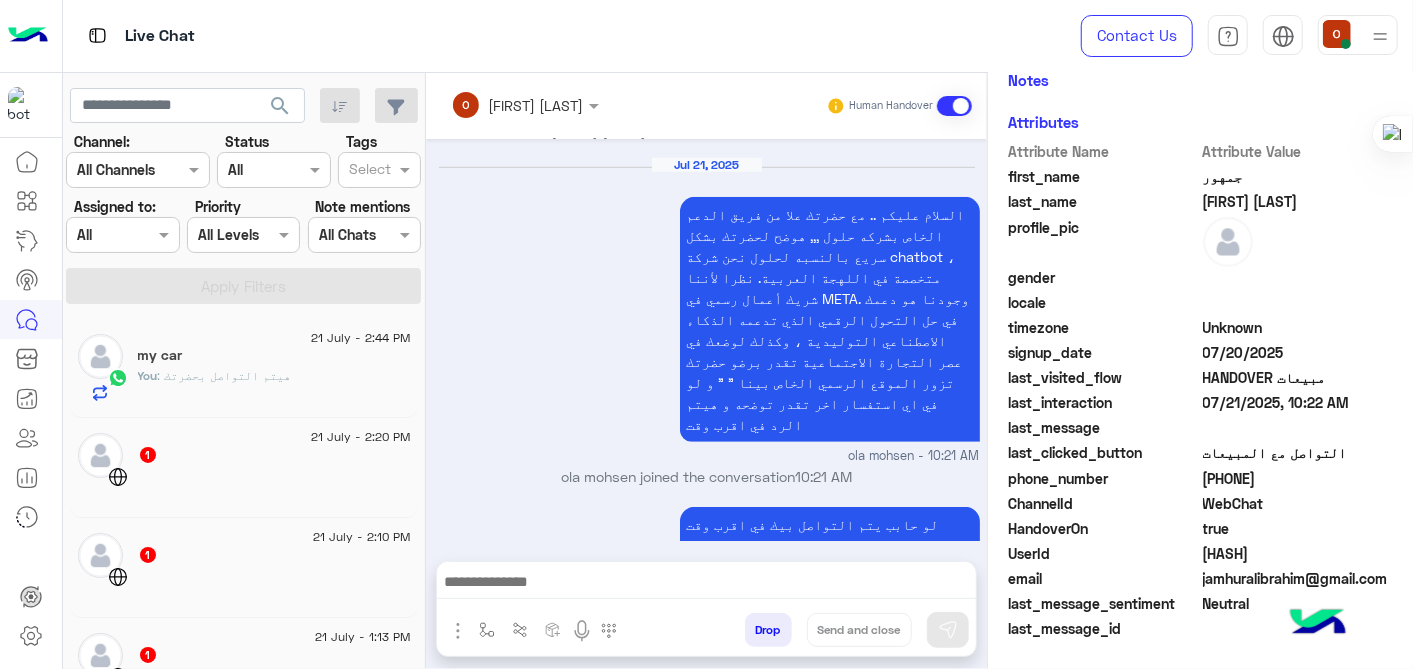 click on "my car" 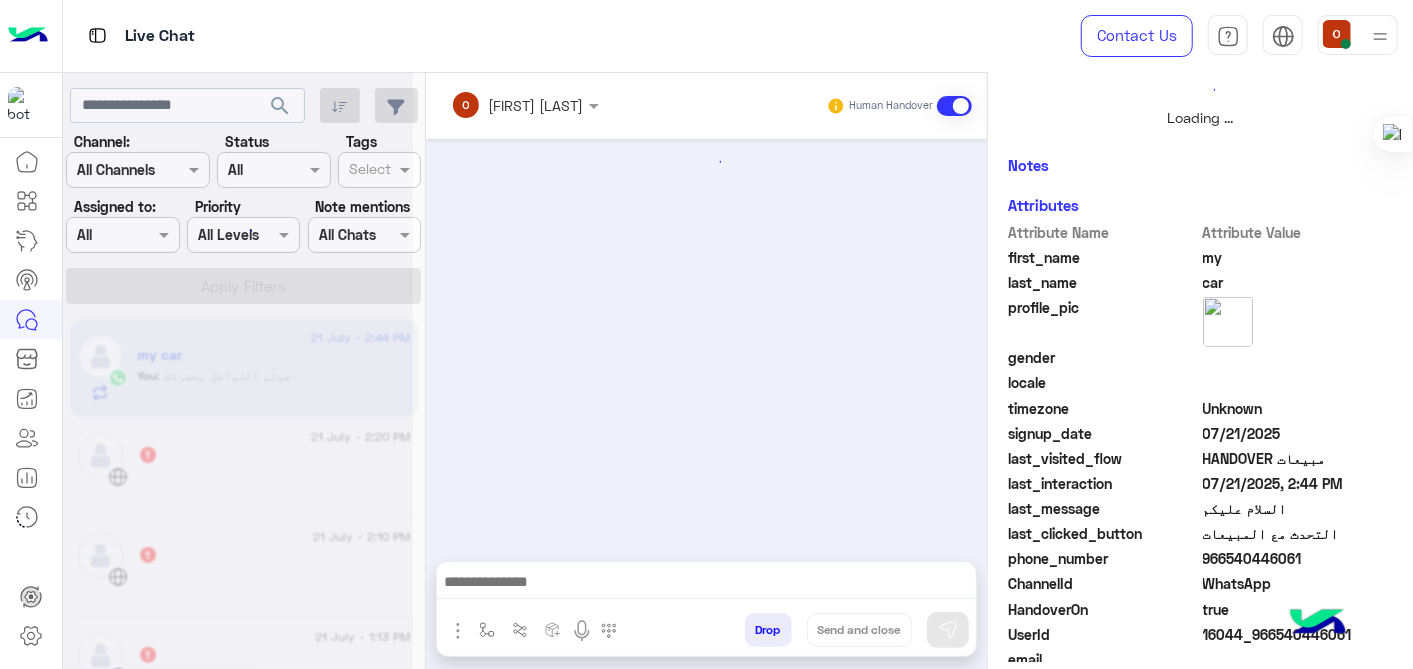 scroll, scrollTop: 542, scrollLeft: 0, axis: vertical 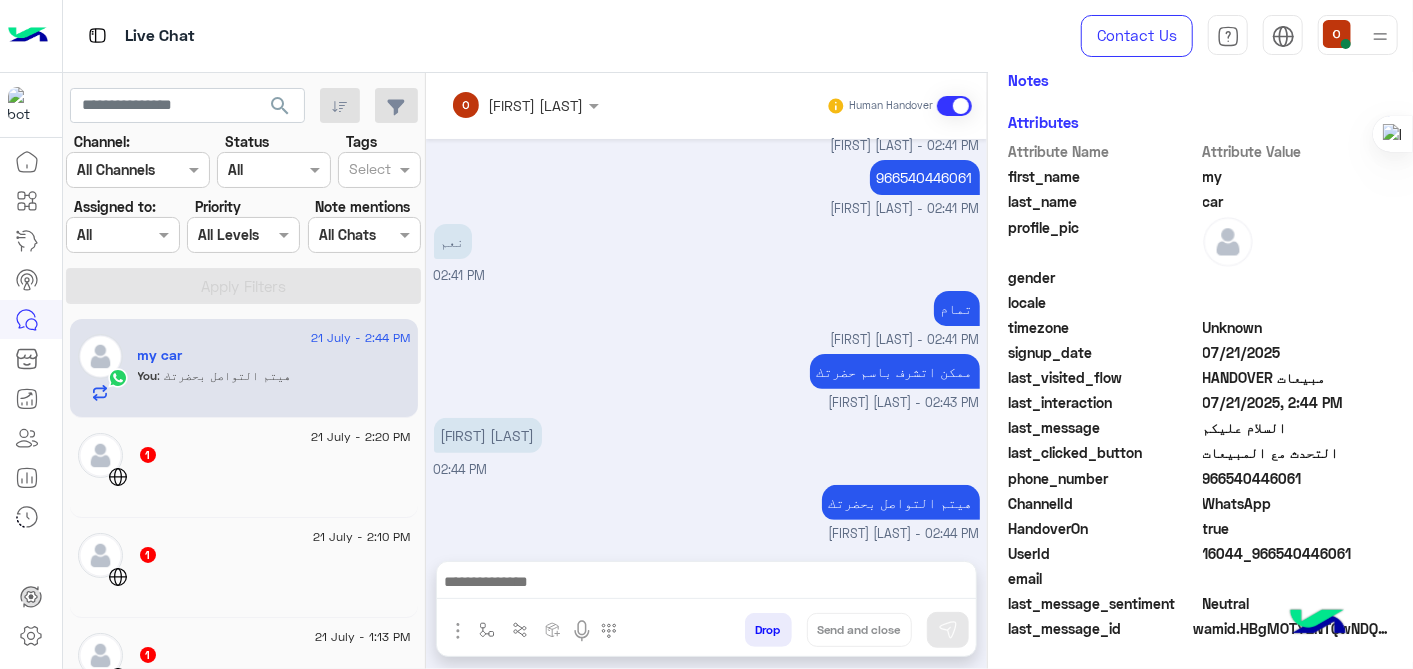 click on "21 July - 2:44 PM  my car   You  : هيتم التواصل بحضرتك  21 July - 2:20 PM     1 21 July - 2:10 PM     1 21 July - 1:13 PM     1 21 July - 11:52 AM     :  21 July - 10:55 AM     :  21 July - 10:22 AM  [FIRST] [LAST] - Rasouf Oud   You  : برجاء توضيح رقم الهاتف الخاص بيك ليتم التواصل في اقرب وقت  21 July - 10:22 AM  [FIRST] [LAST]   You  : لو حابب يتم التواصل بيك في اقرب وقت برجاء ترك رقم الهاتف الخاص بيك و توضيح طبيعه العمل  21 July - 1:06 AM     11 21 July - 12:09 AM     :     20 July - 9:15 PM     20 July - 8:51 PM     Bot :   Default reply  20 July - 7:48 PM     20 July - 6:01 PM     Bot :   Default reply  20 July - 5:50 PM  maha   20 July - 12:58 PM     :  20 July - 12:29 PM     1 20 July - 10:49 AM  Ahmad GhaZy   You  20 July - 9:25 AM     20 July - 9:12 AM  hii   2" 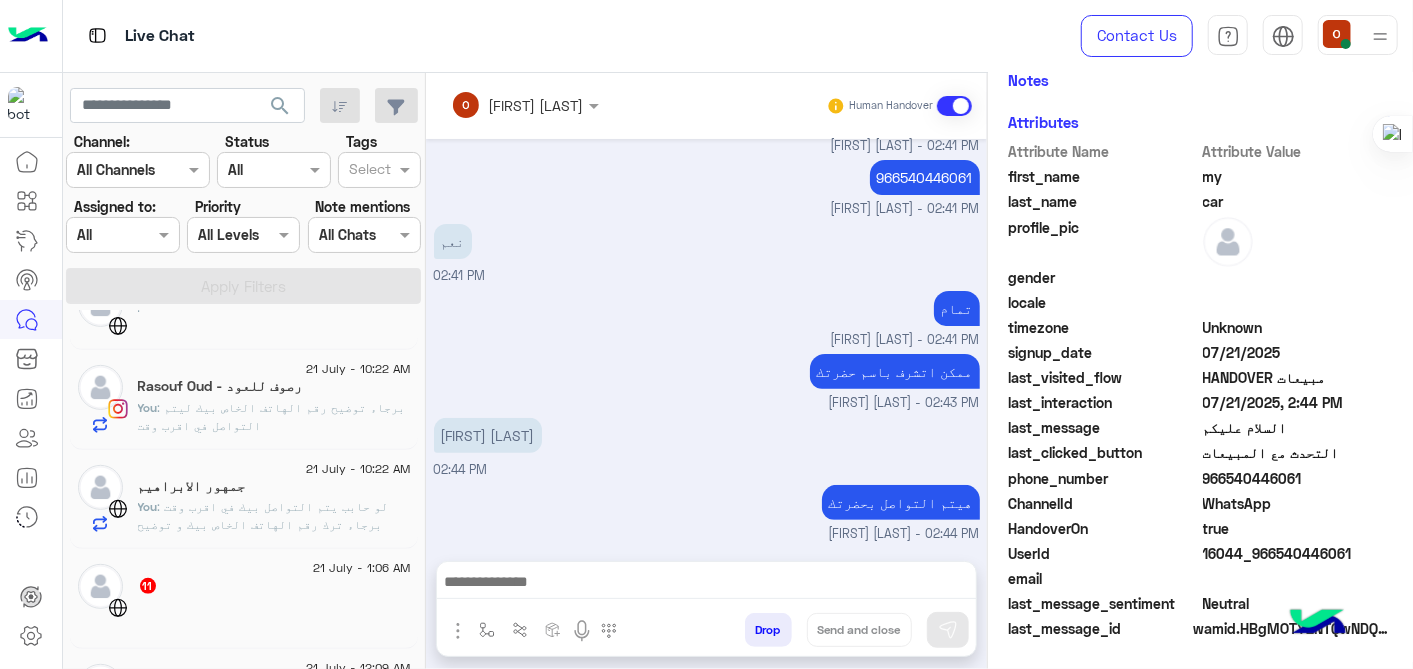 scroll, scrollTop: 571, scrollLeft: 0, axis: vertical 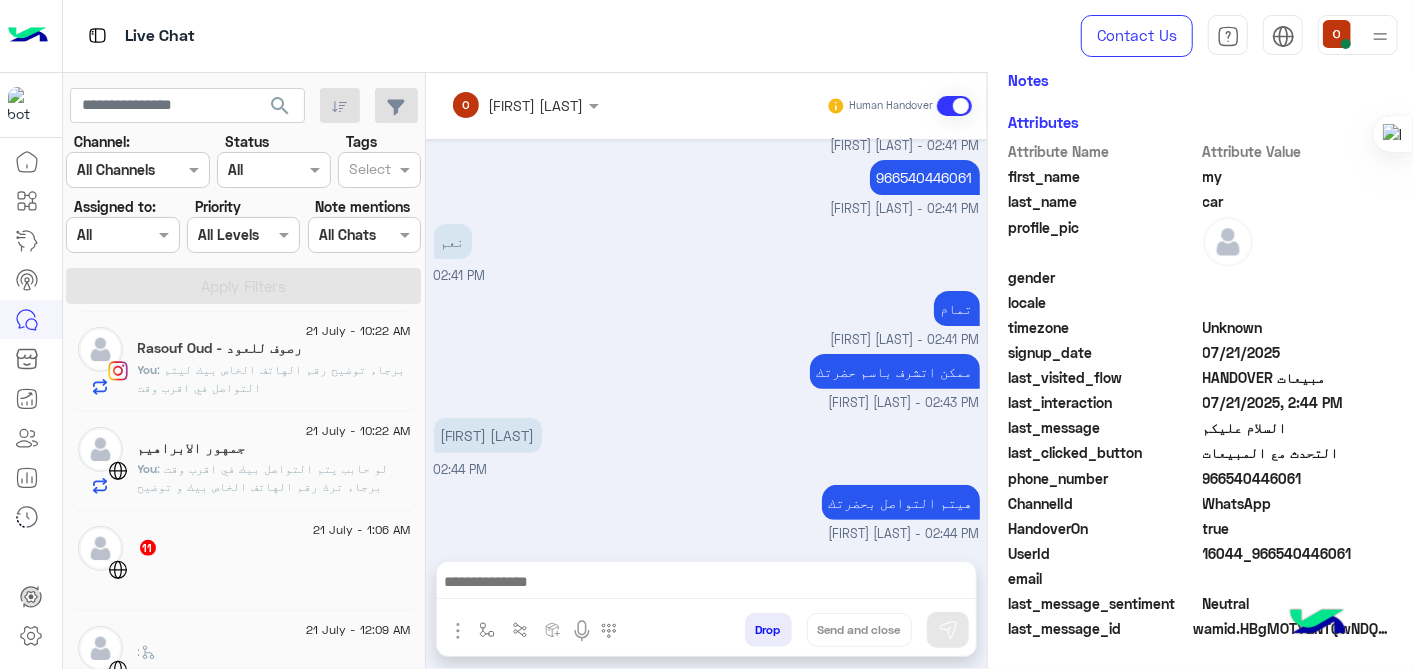 click on ": برجاء توضيح رقم الهاتف الخاص بيك ليتم التواصل في اقرب وقت" 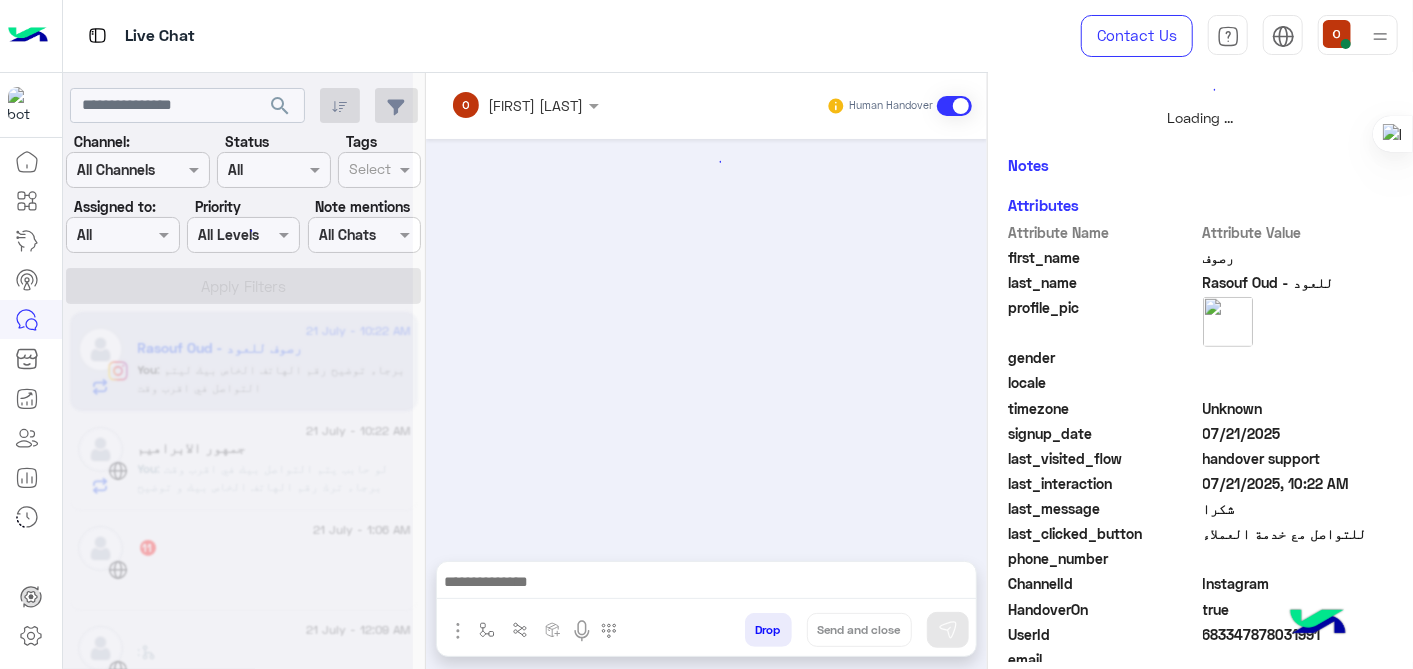 scroll, scrollTop: 542, scrollLeft: 0, axis: vertical 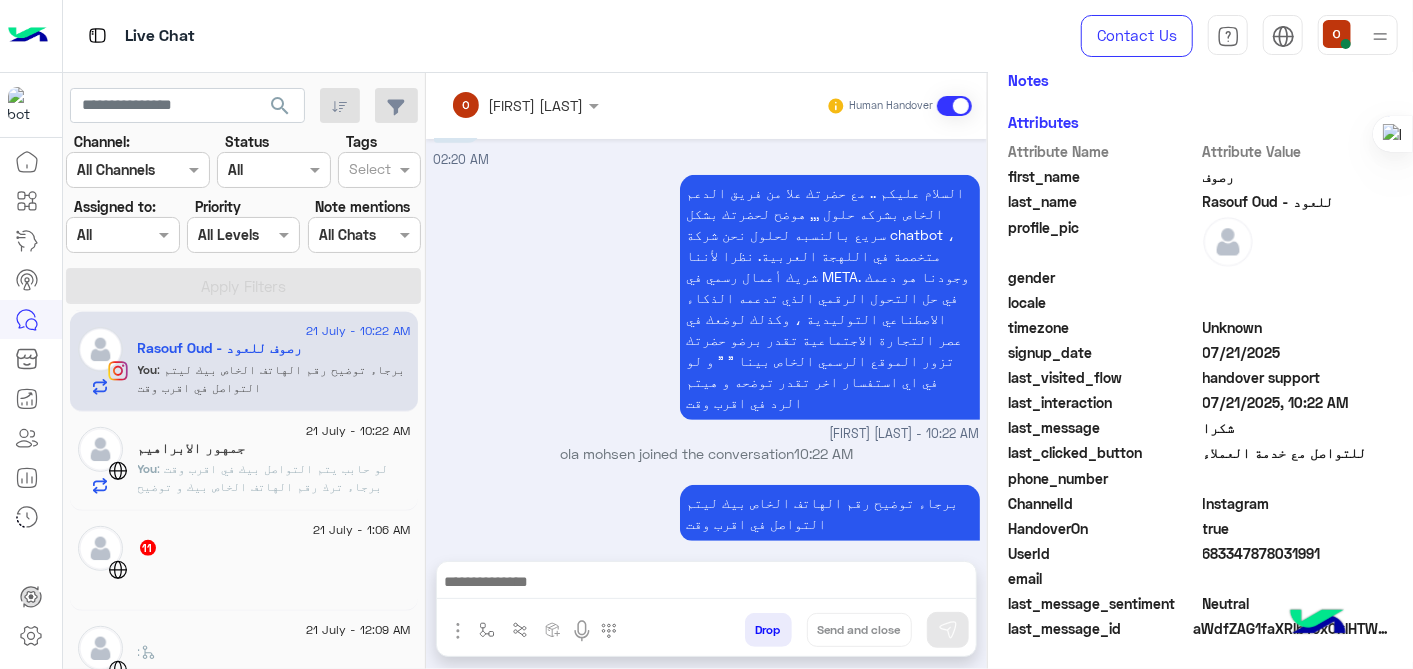 click on ": لو حابب يتم التواصل بيك في اقرب وقت برجاء ترك رقم الهاتف الخاص بيك و توضيح طبيعه العمل" 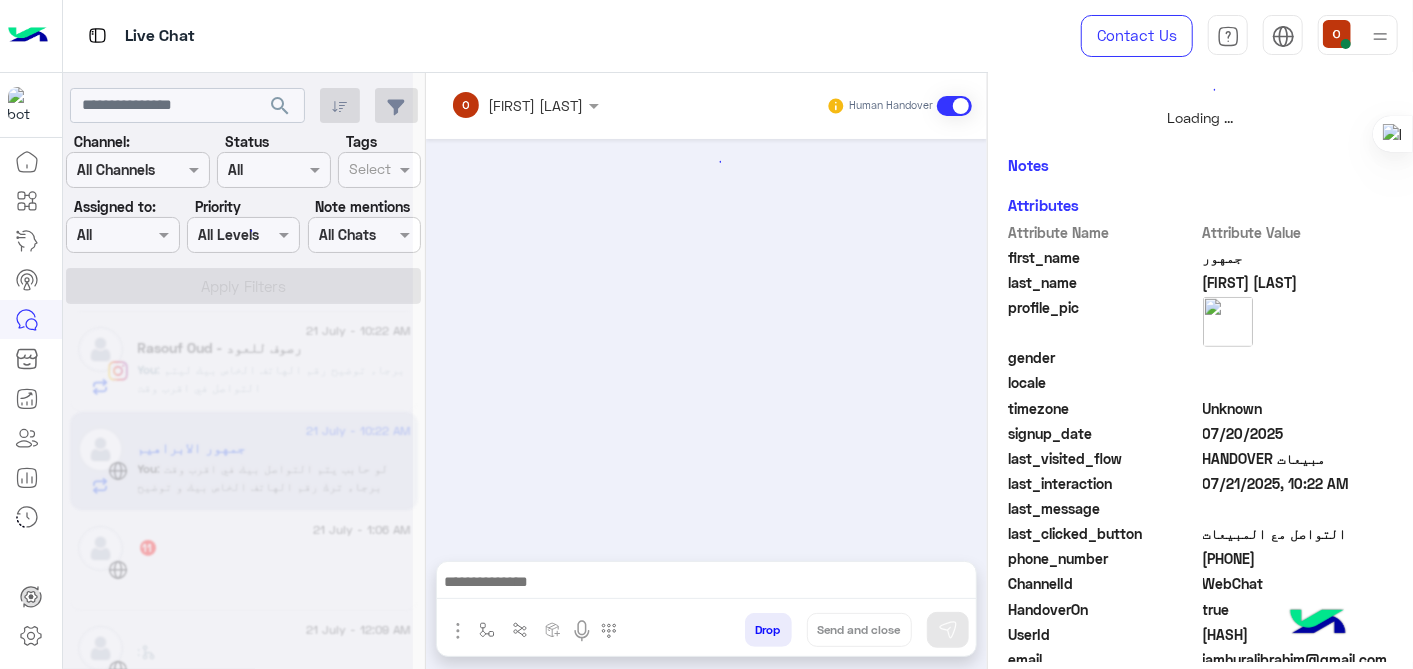 scroll, scrollTop: 542, scrollLeft: 0, axis: vertical 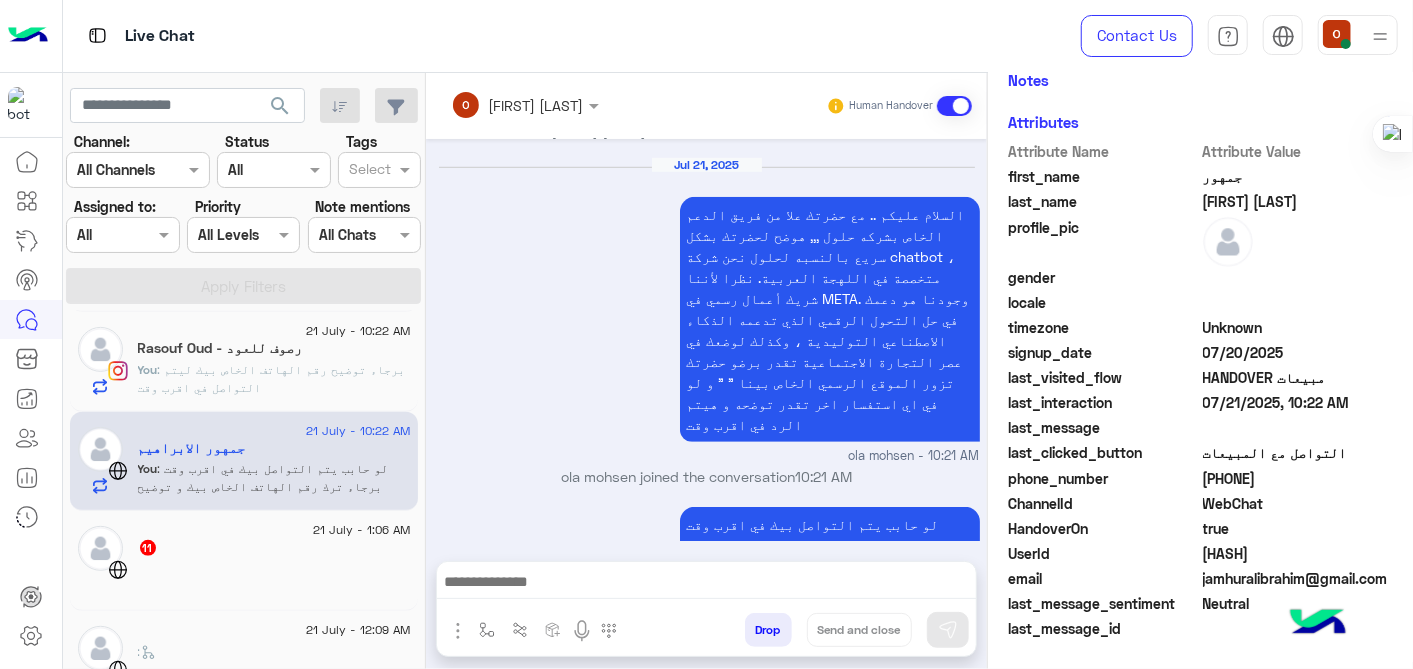 click on ": برجاء توضيح رقم الهاتف الخاص بيك ليتم التواصل في اقرب وقت" 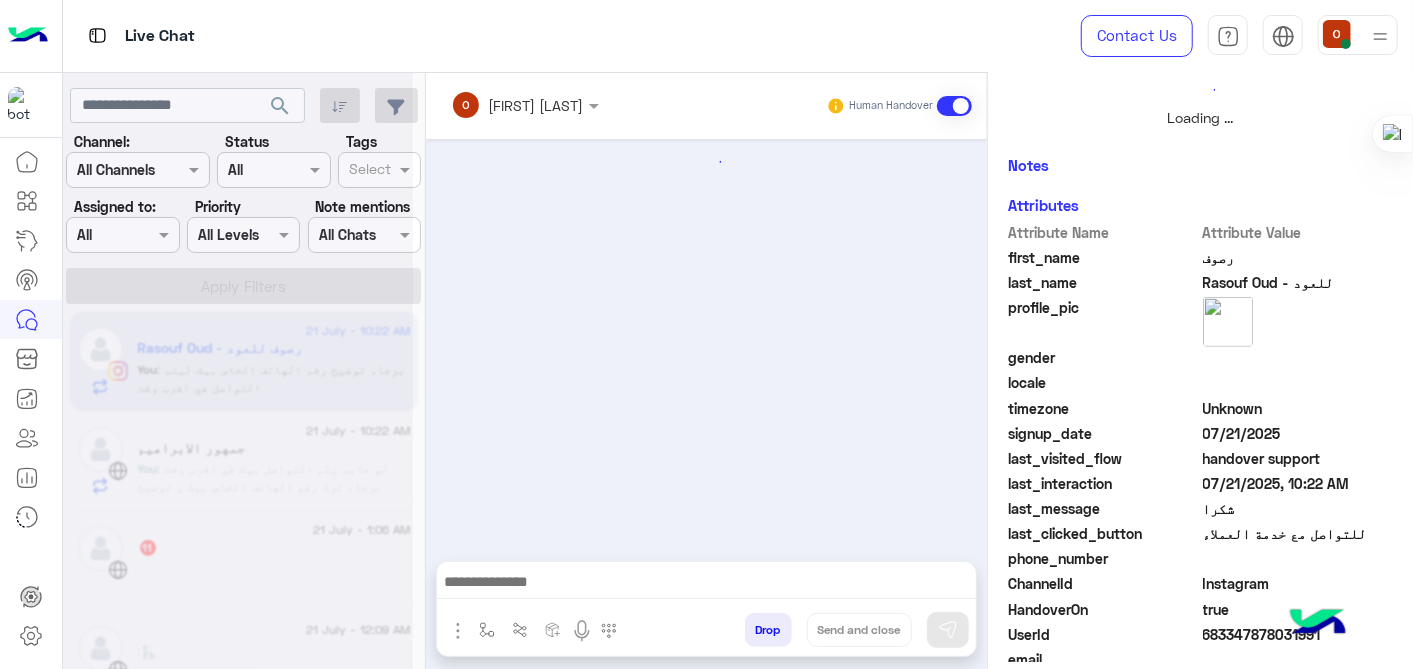 scroll, scrollTop: 542, scrollLeft: 0, axis: vertical 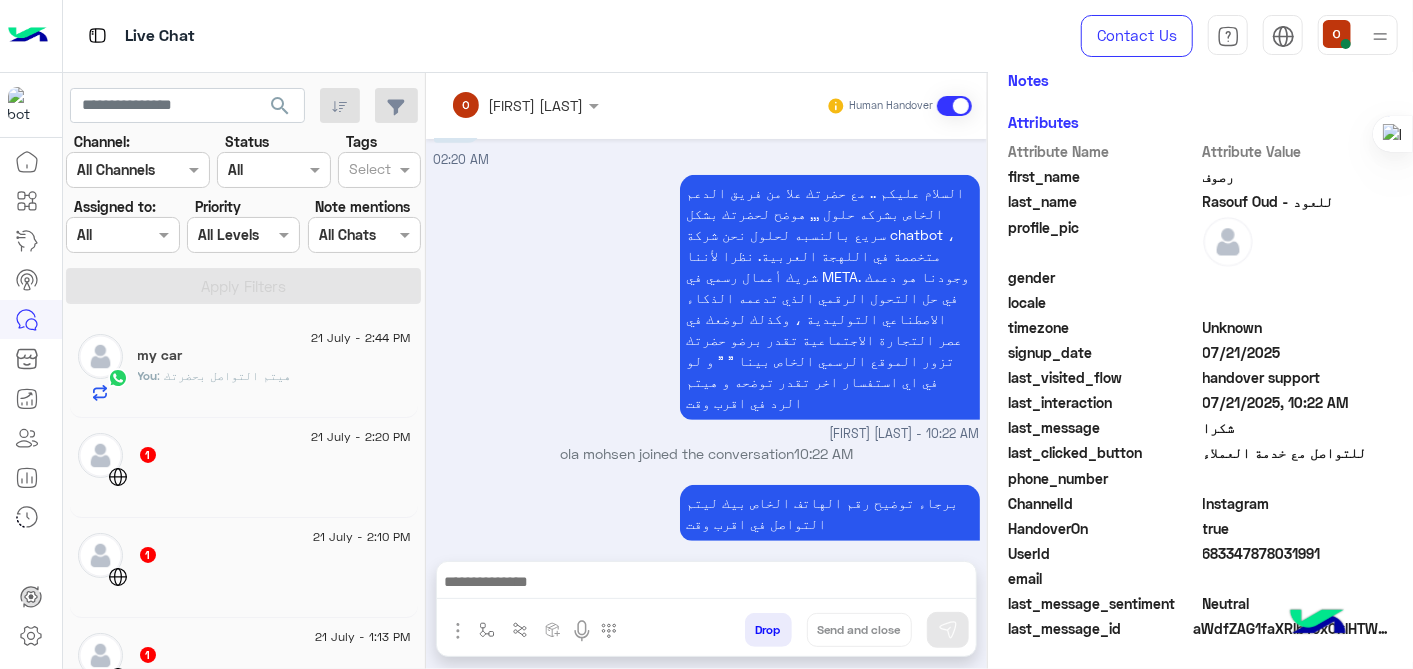 click on "my car" 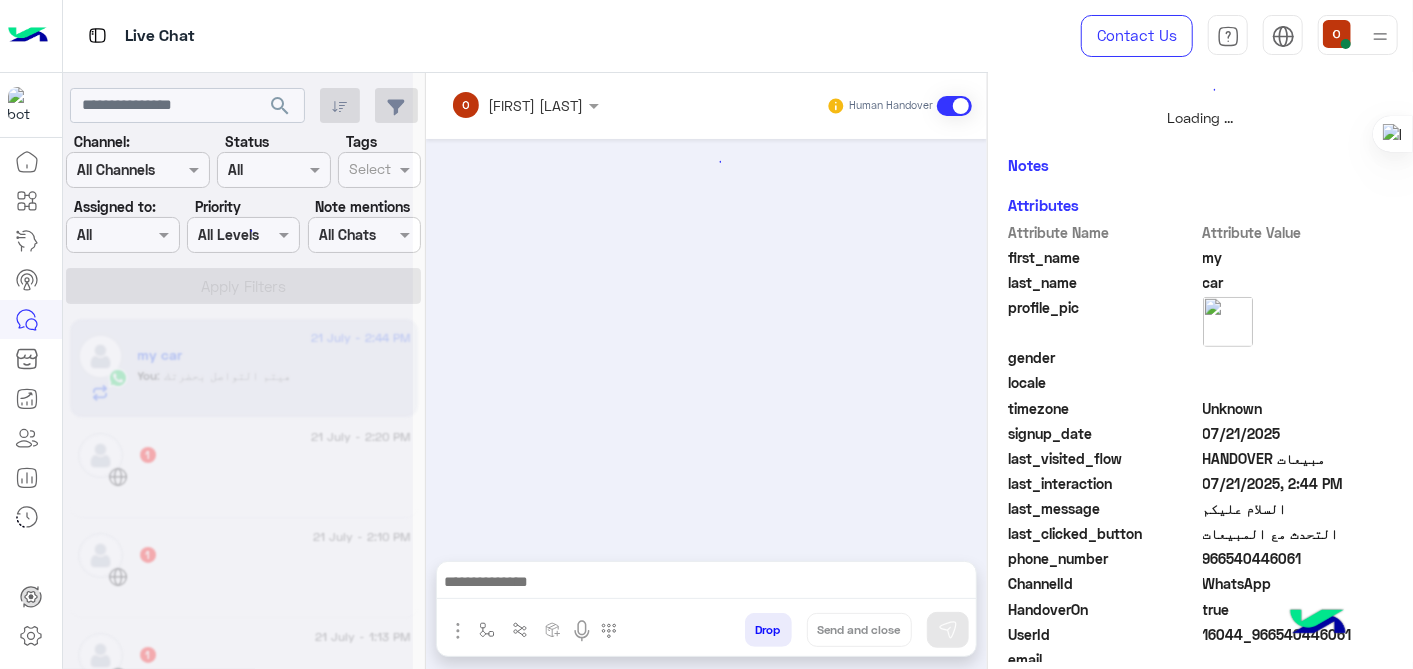scroll, scrollTop: 542, scrollLeft: 0, axis: vertical 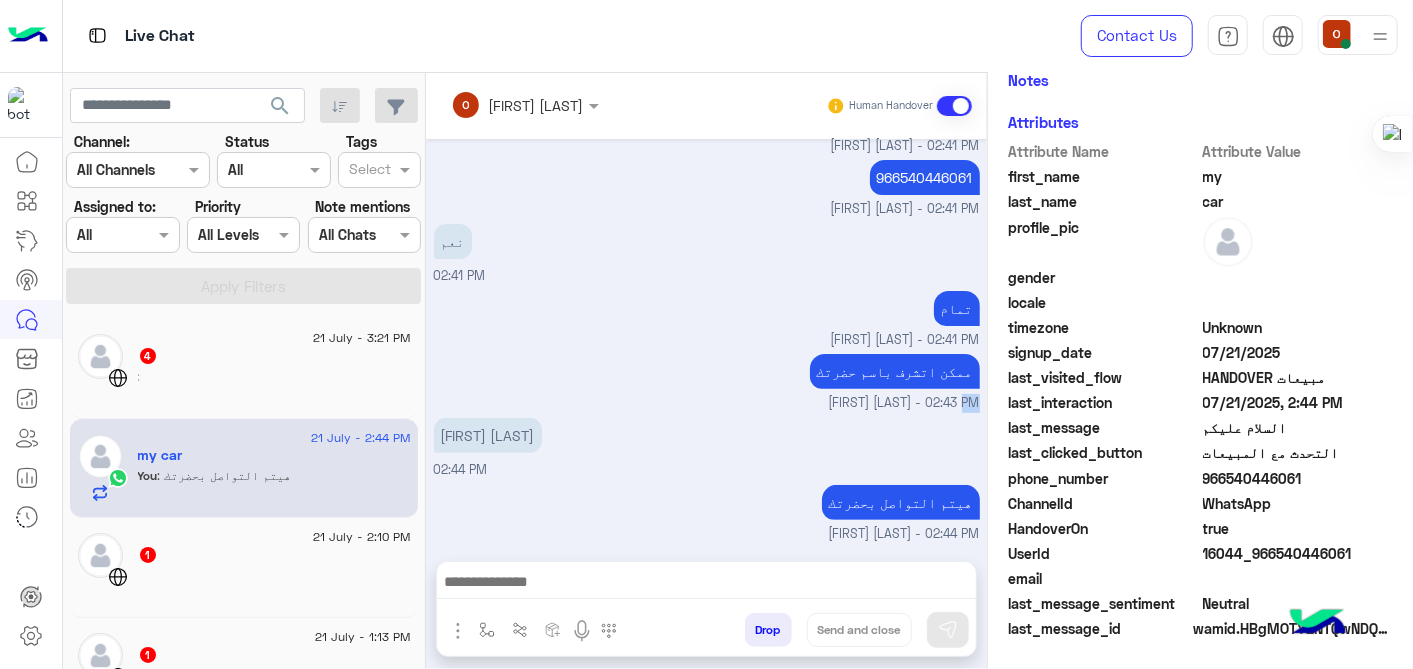 drag, startPoint x: 980, startPoint y: 417, endPoint x: 981, endPoint y: 400, distance: 17.029387 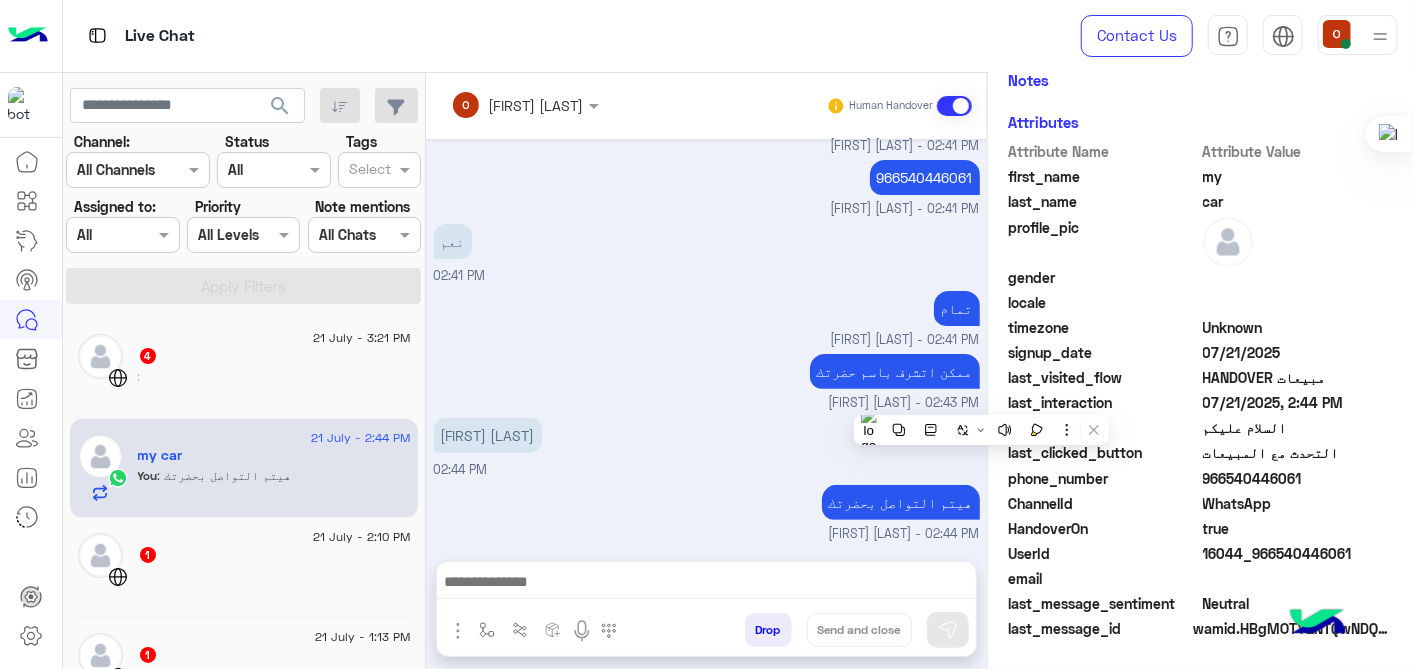 click on "[FIRST] [LAST]   02:44 PM" at bounding box center [707, 446] 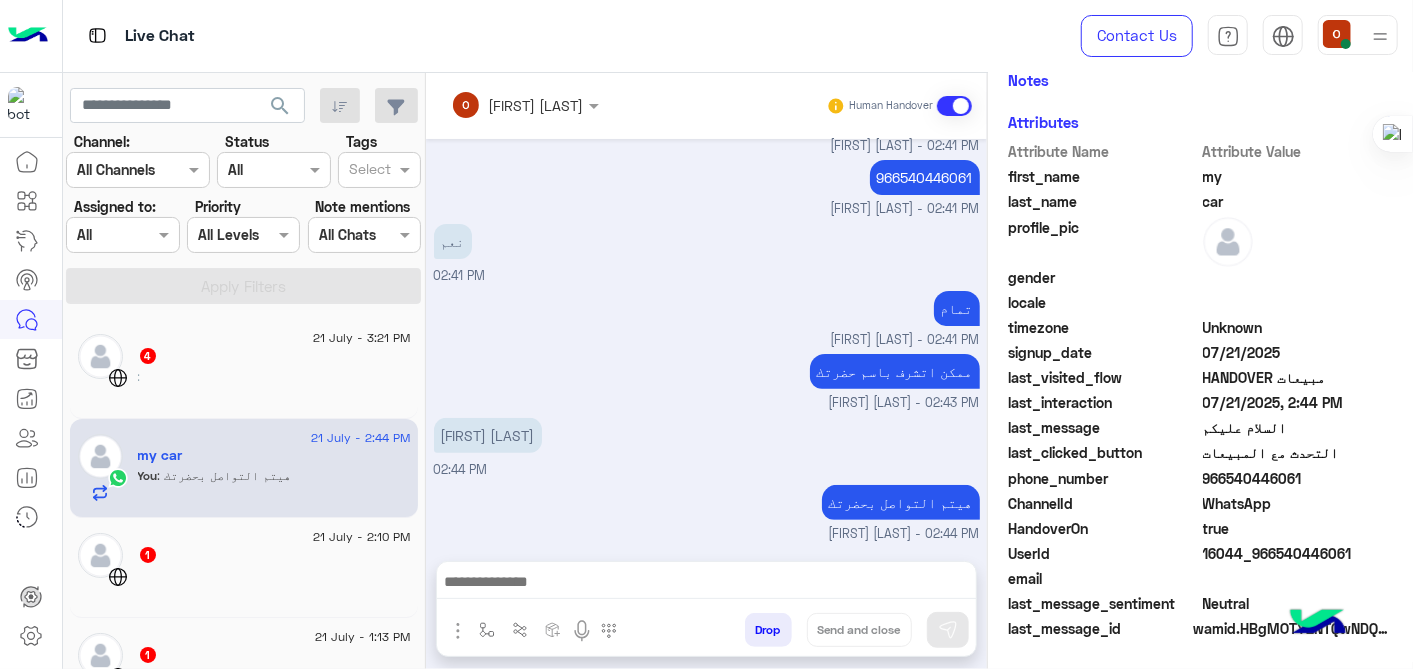 drag, startPoint x: 424, startPoint y: 351, endPoint x: 430, endPoint y: 335, distance: 17.088007 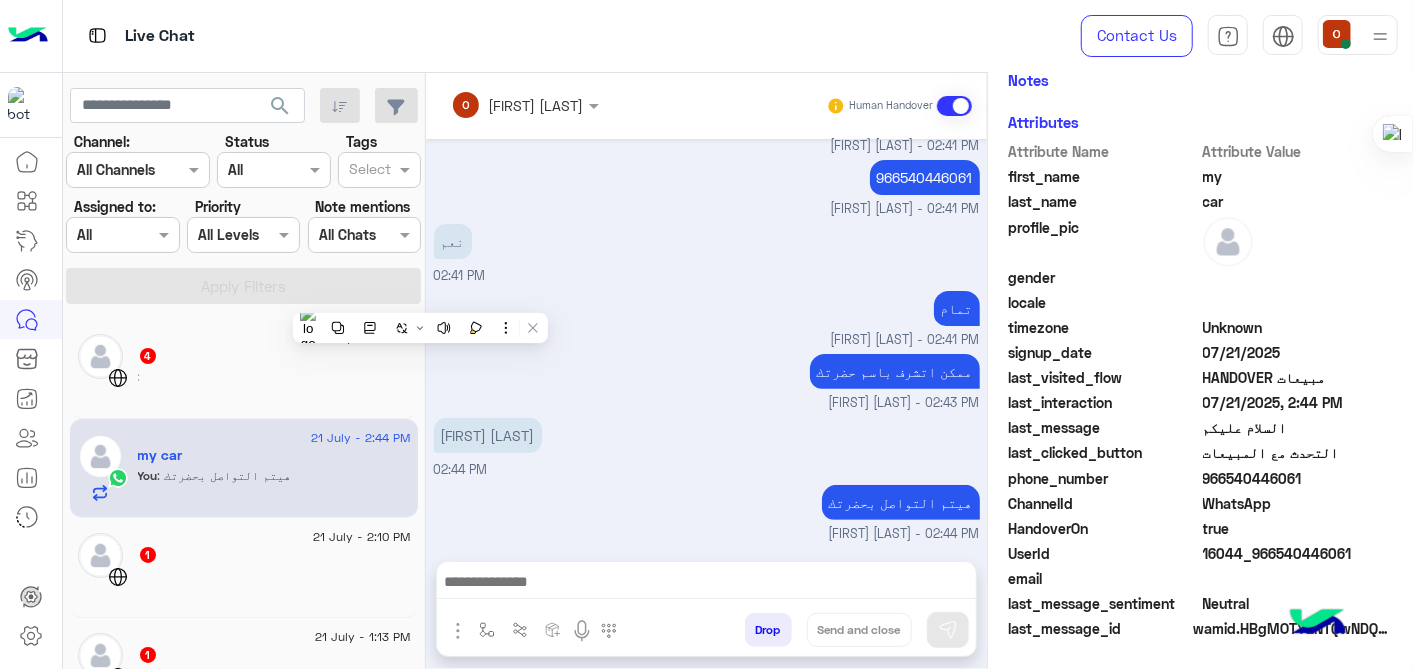 click on ":" 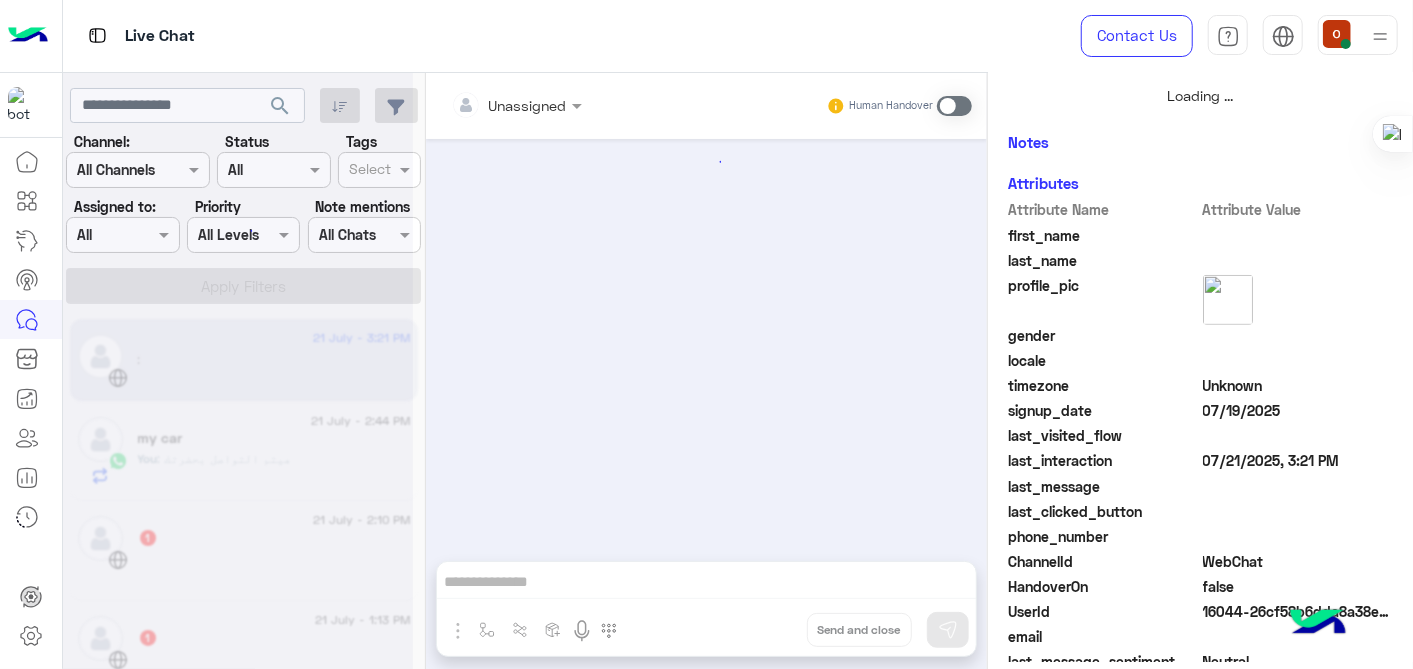 scroll, scrollTop: 519, scrollLeft: 0, axis: vertical 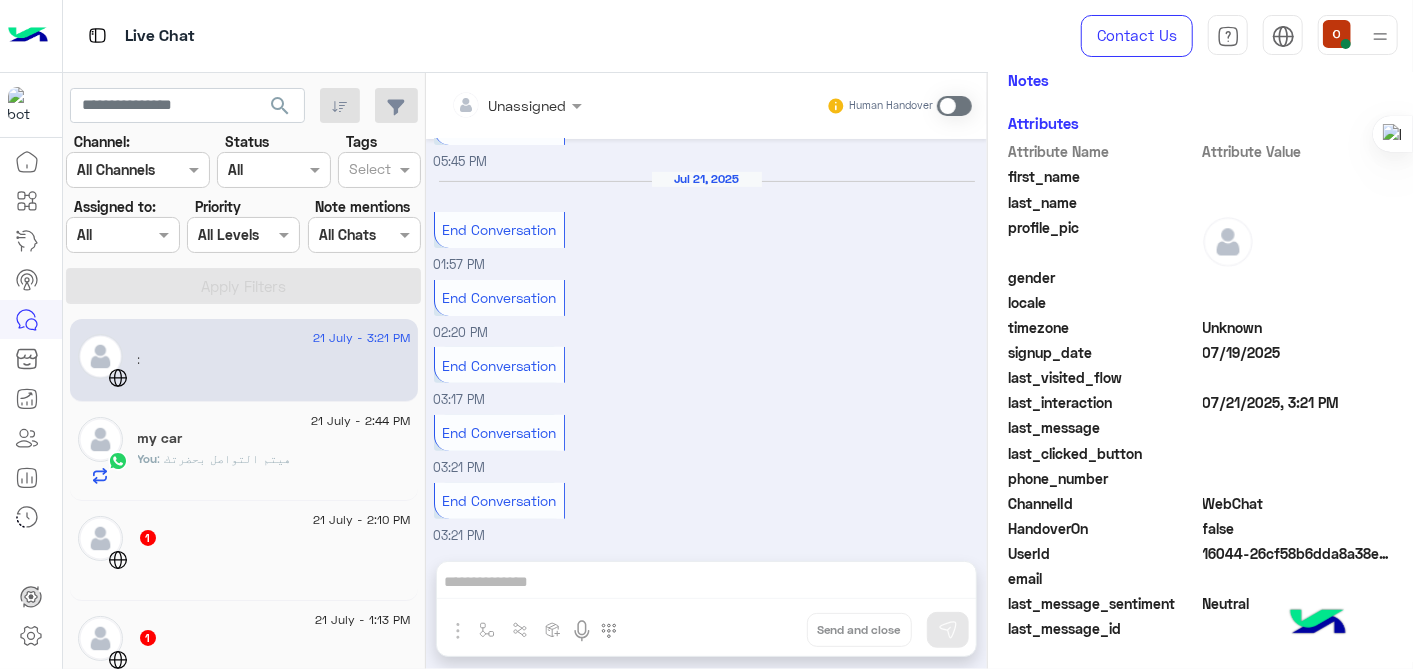 click on "my car" 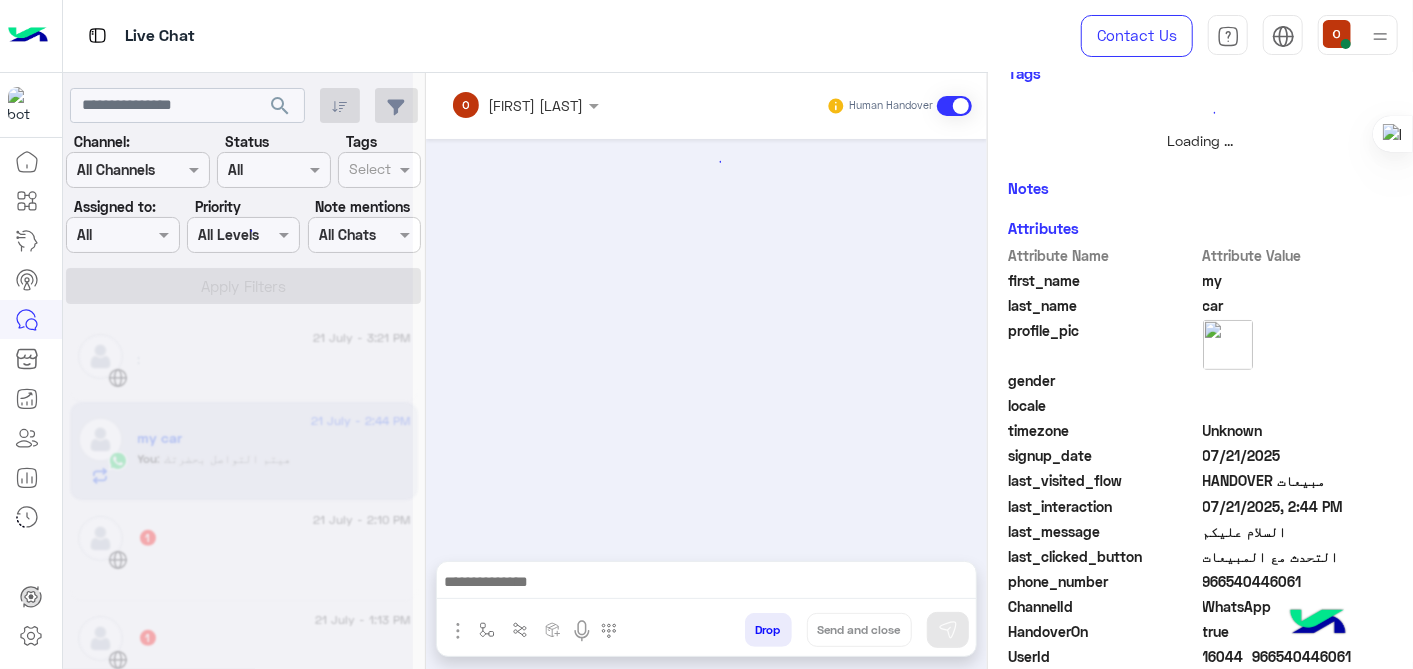 scroll, scrollTop: 505, scrollLeft: 0, axis: vertical 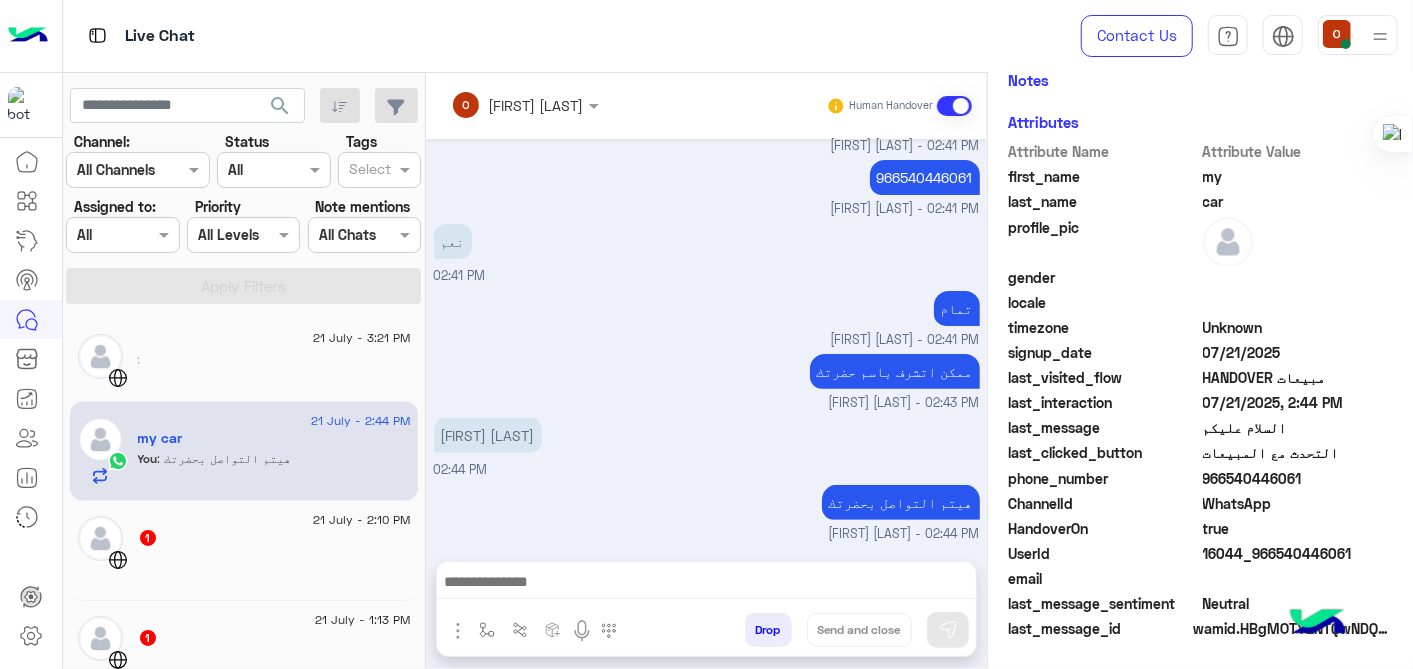 click on ":" 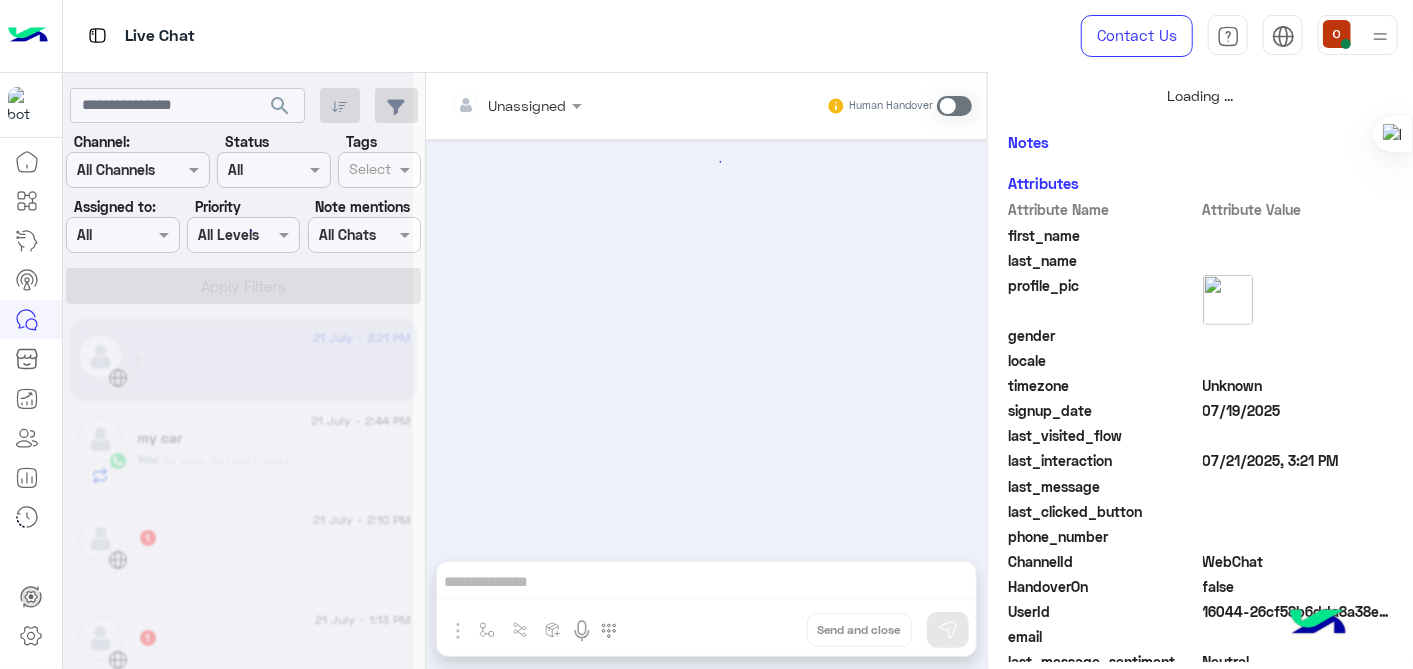 scroll, scrollTop: 519, scrollLeft: 0, axis: vertical 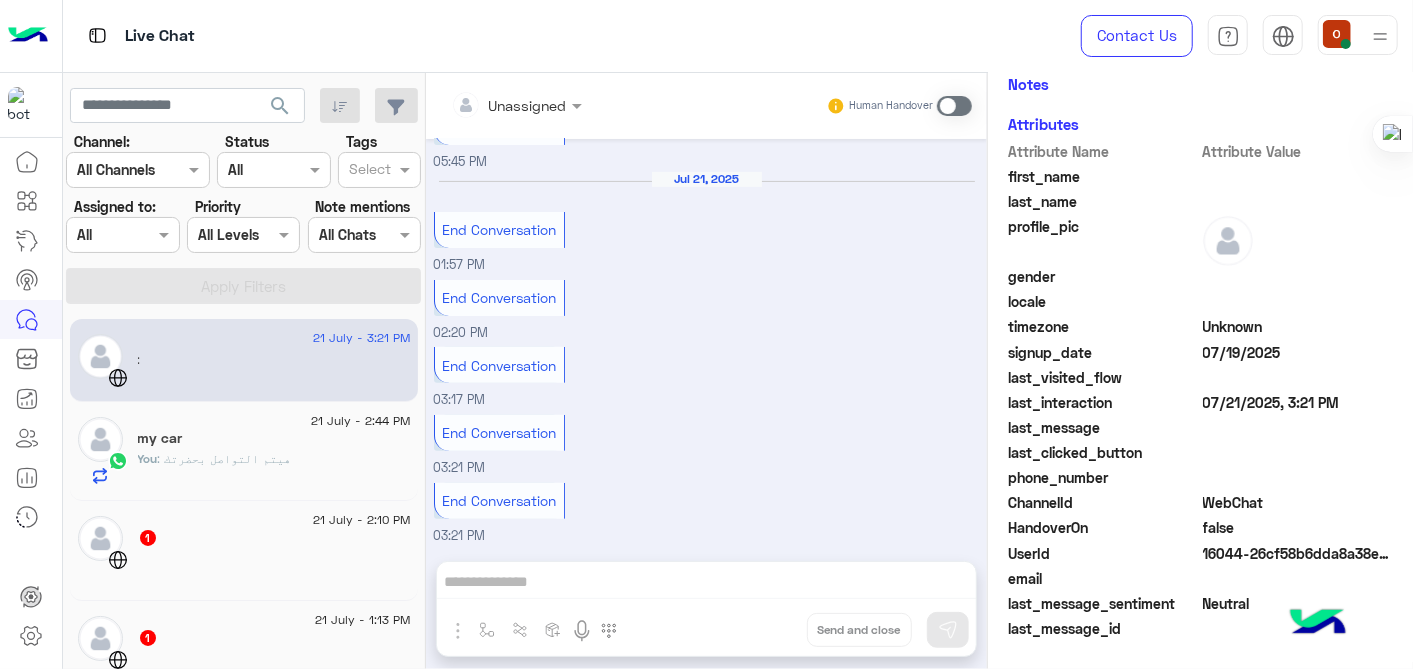 click on "1" 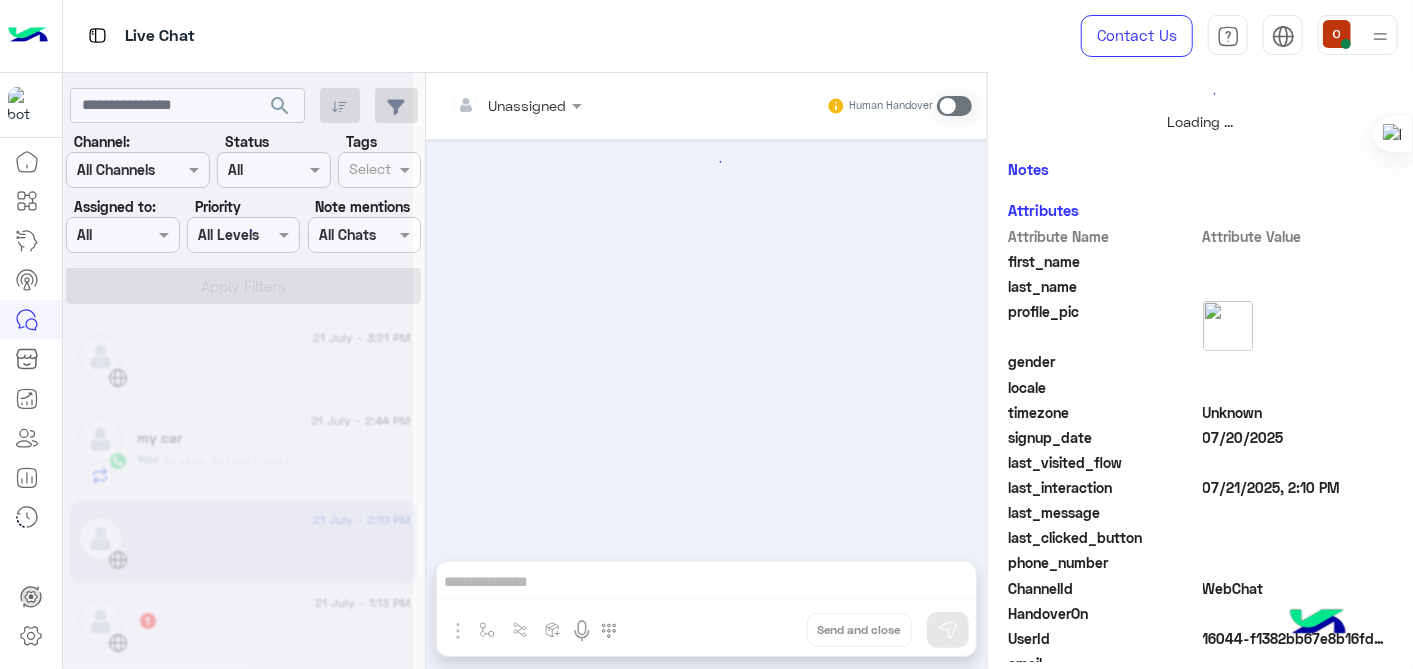 scroll, scrollTop: 482, scrollLeft: 0, axis: vertical 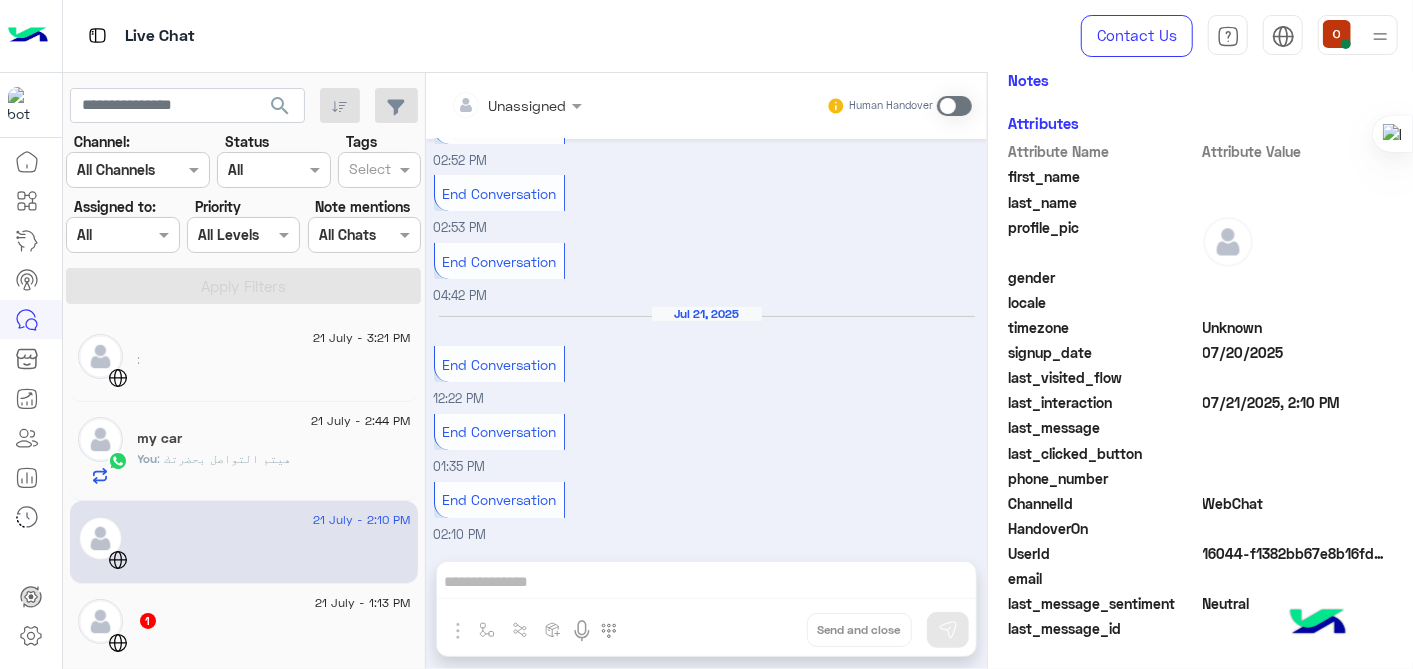 click on "my car" 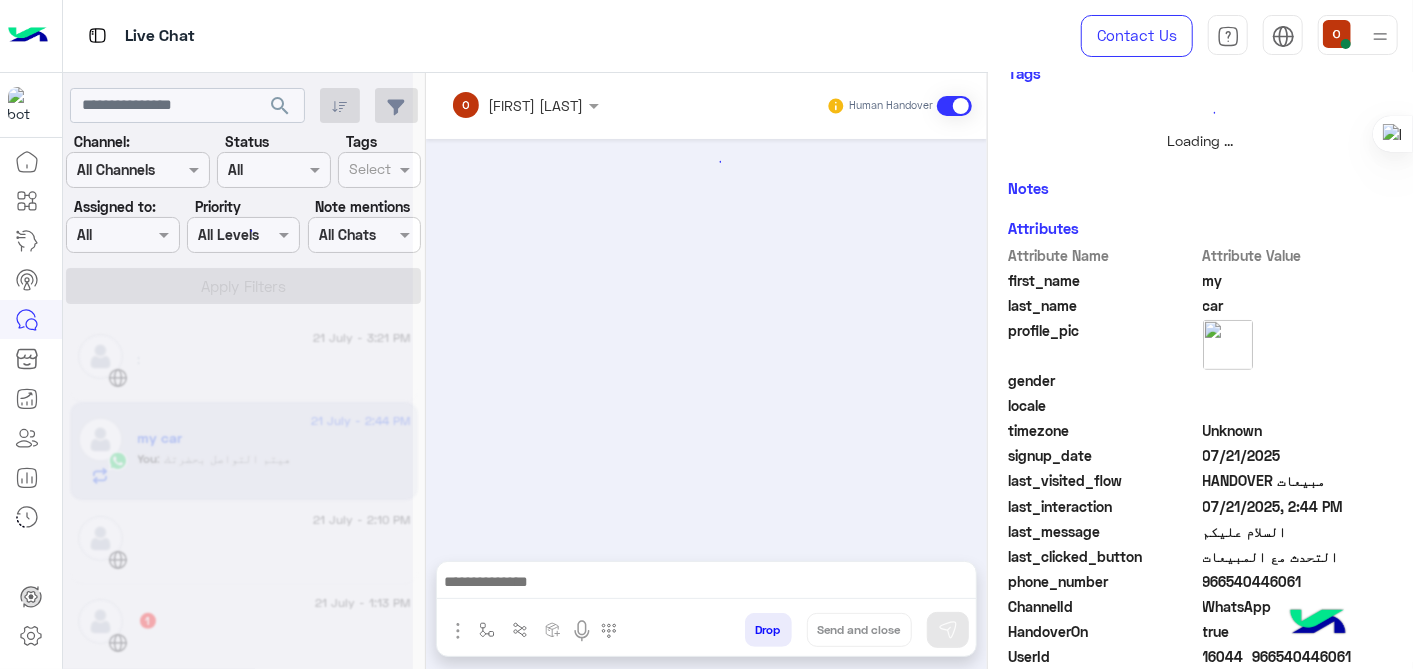 scroll, scrollTop: 505, scrollLeft: 0, axis: vertical 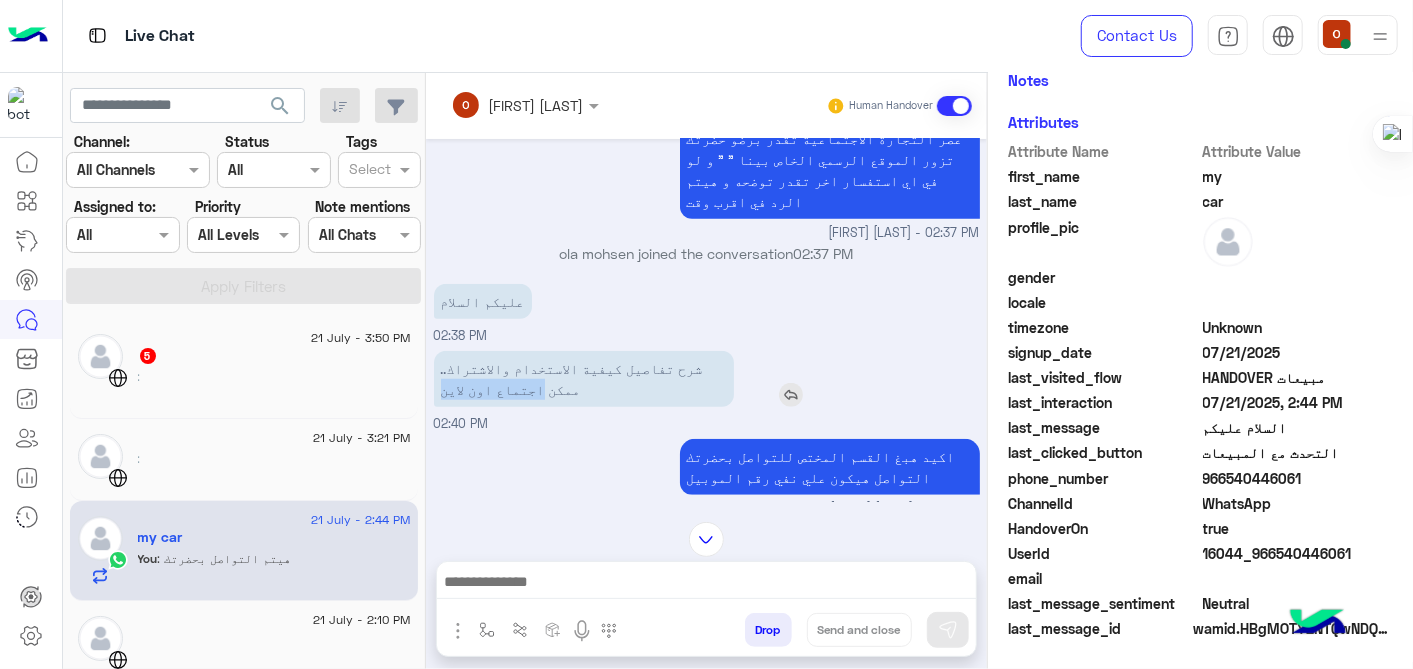 drag, startPoint x: 539, startPoint y: 365, endPoint x: 435, endPoint y: 368, distance: 104.04326 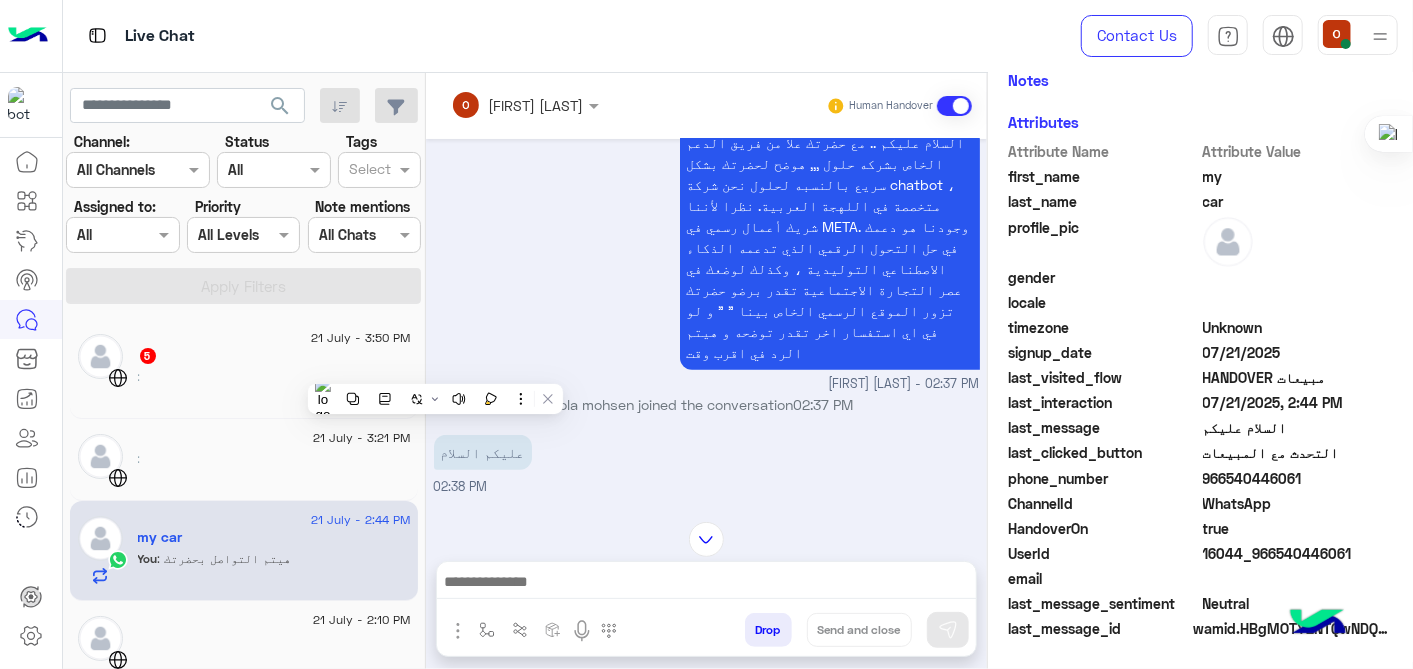 scroll, scrollTop: 1146, scrollLeft: 0, axis: vertical 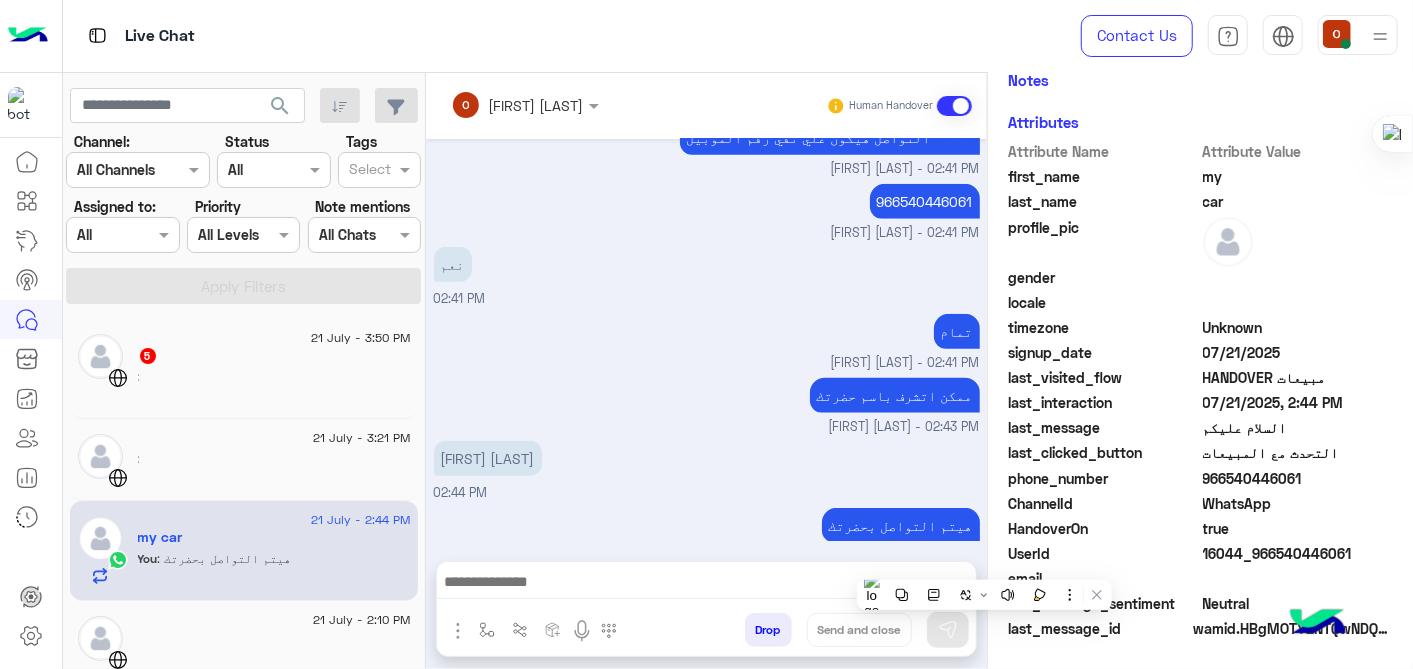 click at bounding box center (707, 584) 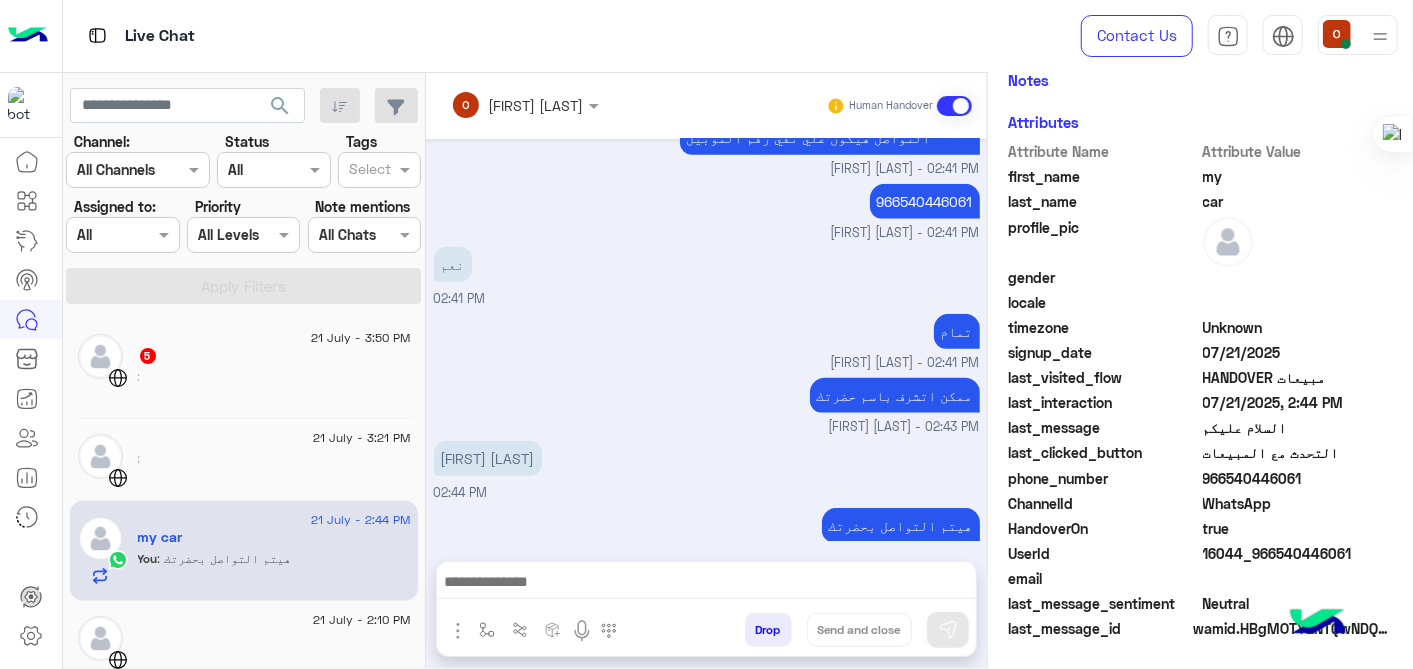 click on "[DATE] - [TIME]     5 :  [DATE] - [TIME]     :  [DATE] - [TIME]  my car   You  : هيتم التواصل بحضرتك  [DATE] - [TIME]     [DATE] - [TIME]     1 :  [DATE] - [TIME]     :  [DATE] - [TIME]  رصوف للعود - Rasouf Oud   You  : برجاء توضيح رقم الهاتف الخاص بيك ليتم التواصل في اقرب وقت  [DATE] - [TIME]  جمهور الابراهيم   You  : لو حابب يتم التواصل بيك في اقرب وقت برجاء ترك رقم الهاتف الخاص بيك و توضيح طبيعه العمل  [DATE] - [TIME]     11 [DATE] - [TIME]     :     [DATE] - [TIME]     [DATE] - [TIME]     Bot :   Default reply  [DATE] - [TIME]     [DATE] - [TIME]     Bot :   Default reply  [DATE] - [TIME]  maha   [DATE] - [TIME]     :  [DATE] - [TIME]     1 [DATE] - [TIME]  Ahmad GhaZy   You  [DATE] - [TIME]     [DATE] - [TIME]  hii   2" 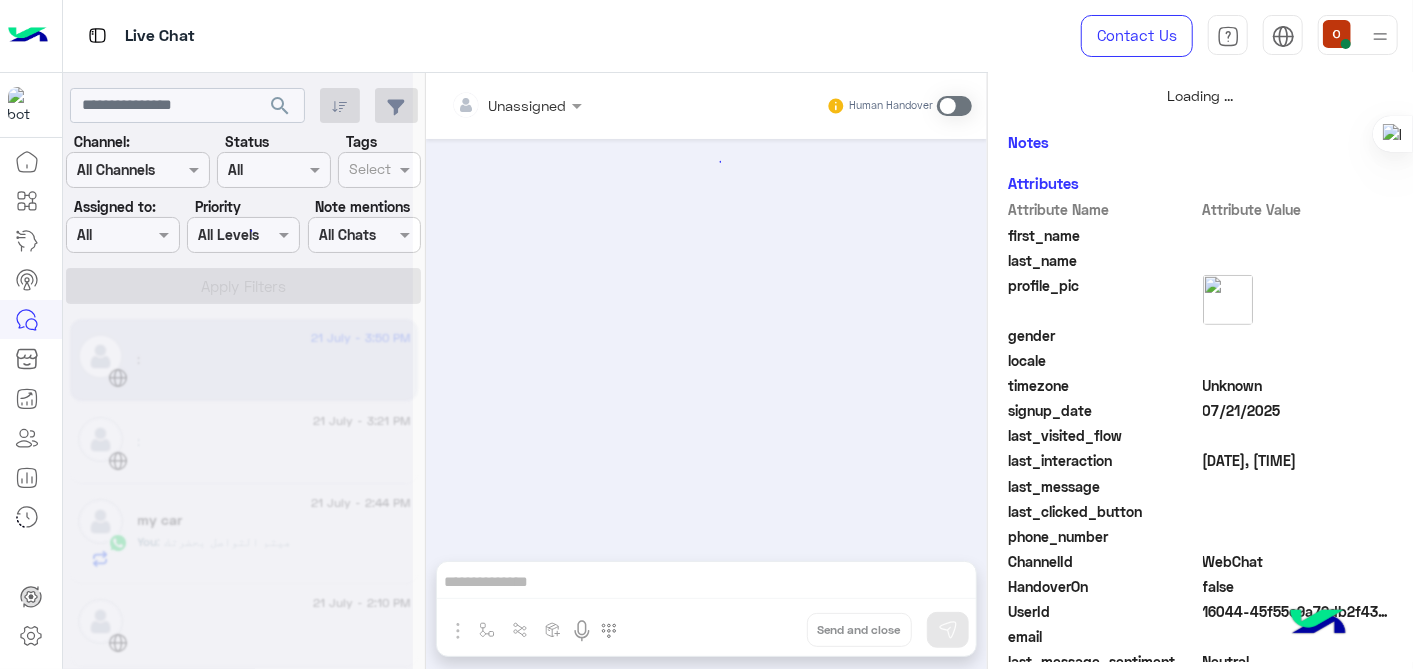 scroll, scrollTop: 519, scrollLeft: 0, axis: vertical 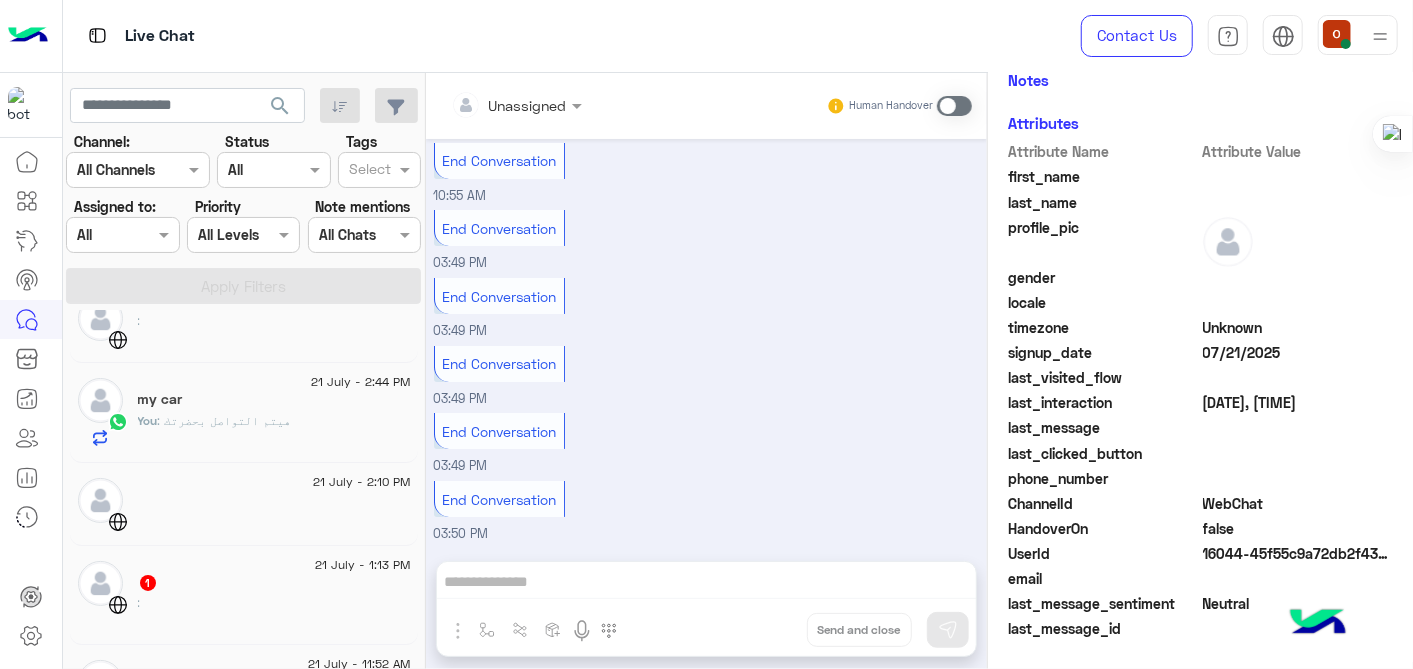 click on "my car" 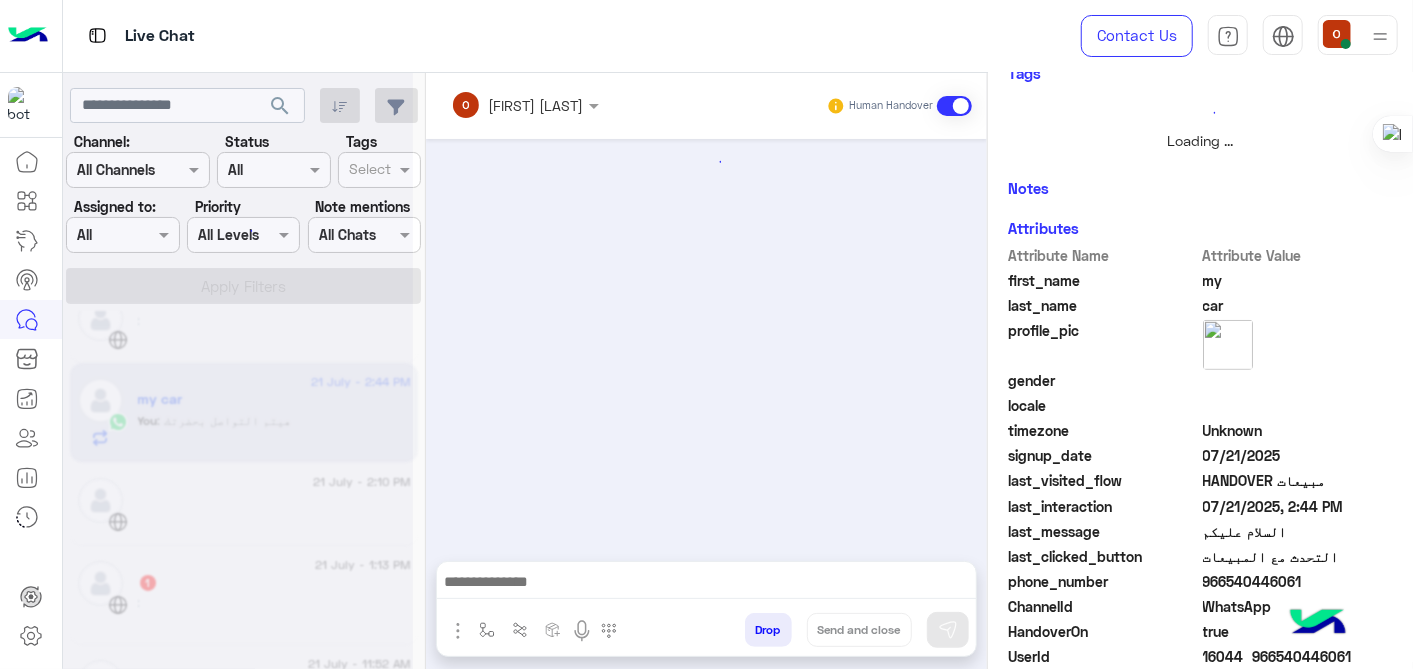 scroll, scrollTop: 505, scrollLeft: 0, axis: vertical 